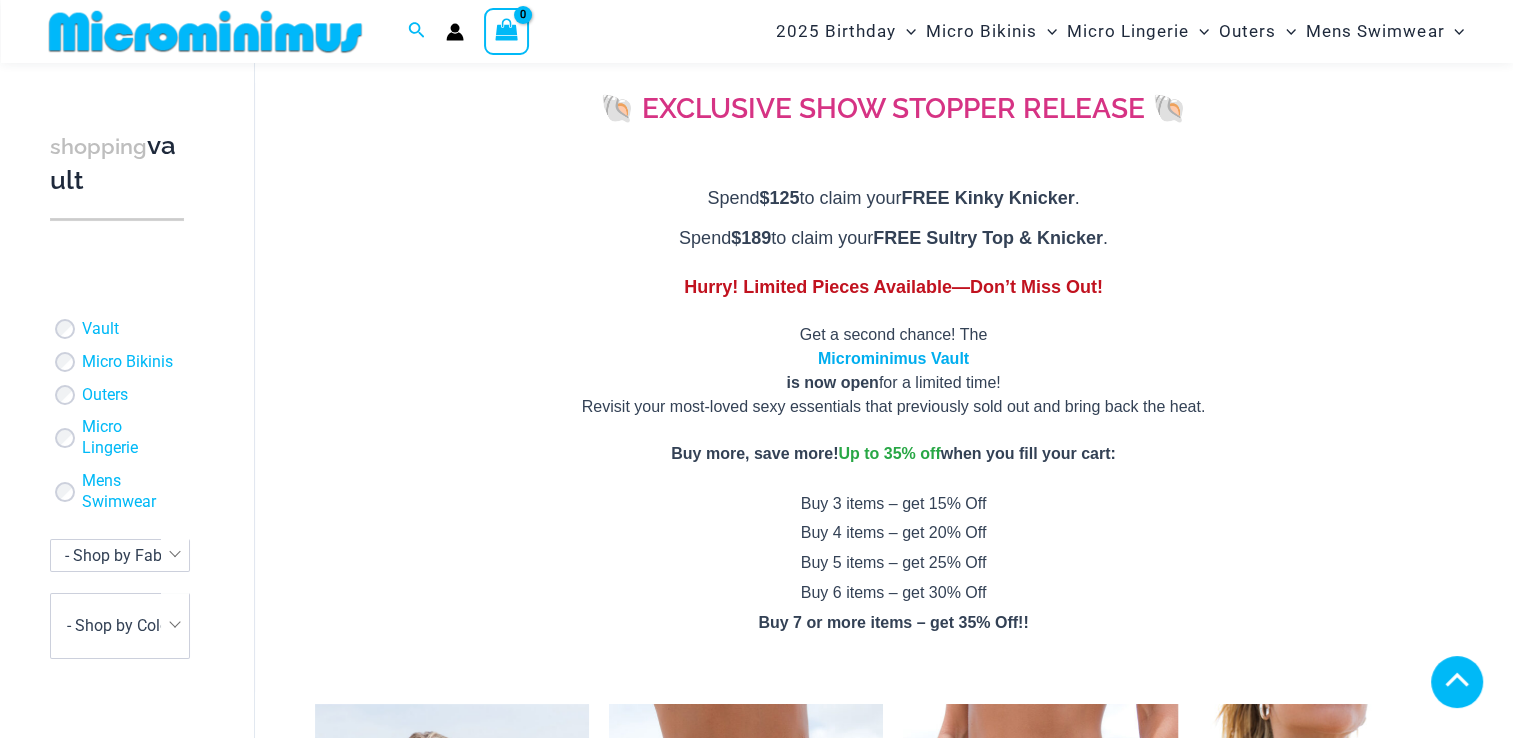 scroll, scrollTop: 0, scrollLeft: 0, axis: both 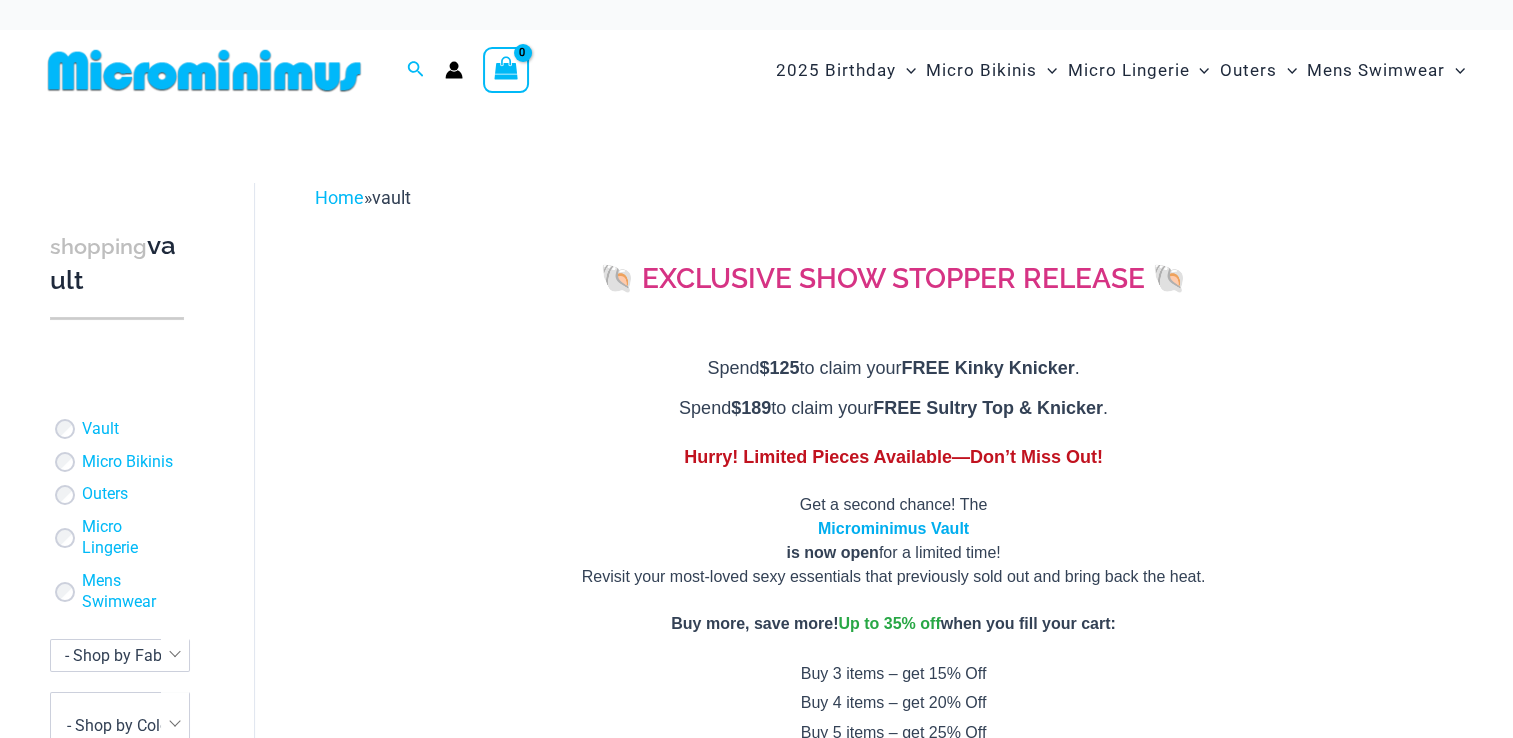 click on "Microminimus Vault" at bounding box center (893, 528) 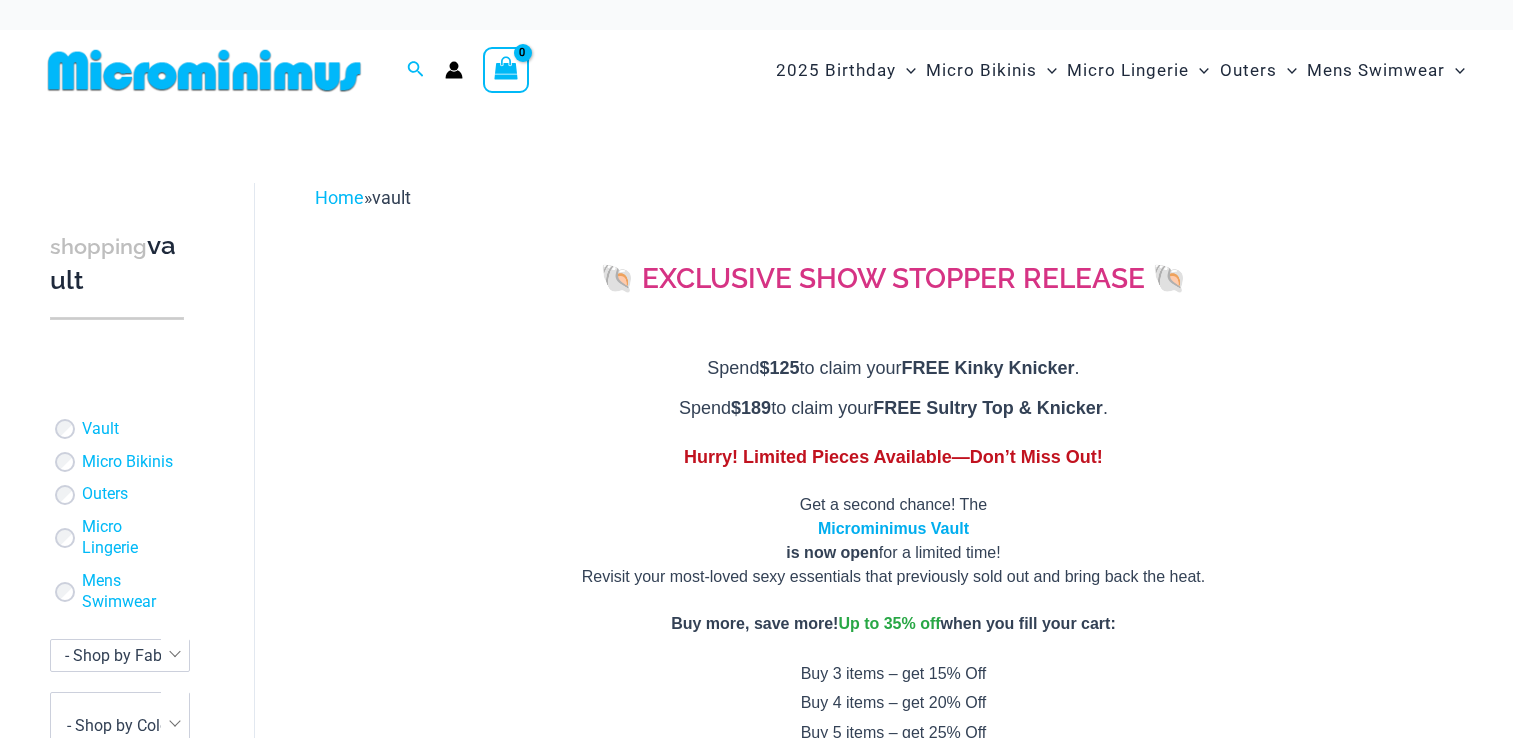 scroll, scrollTop: 0, scrollLeft: 0, axis: both 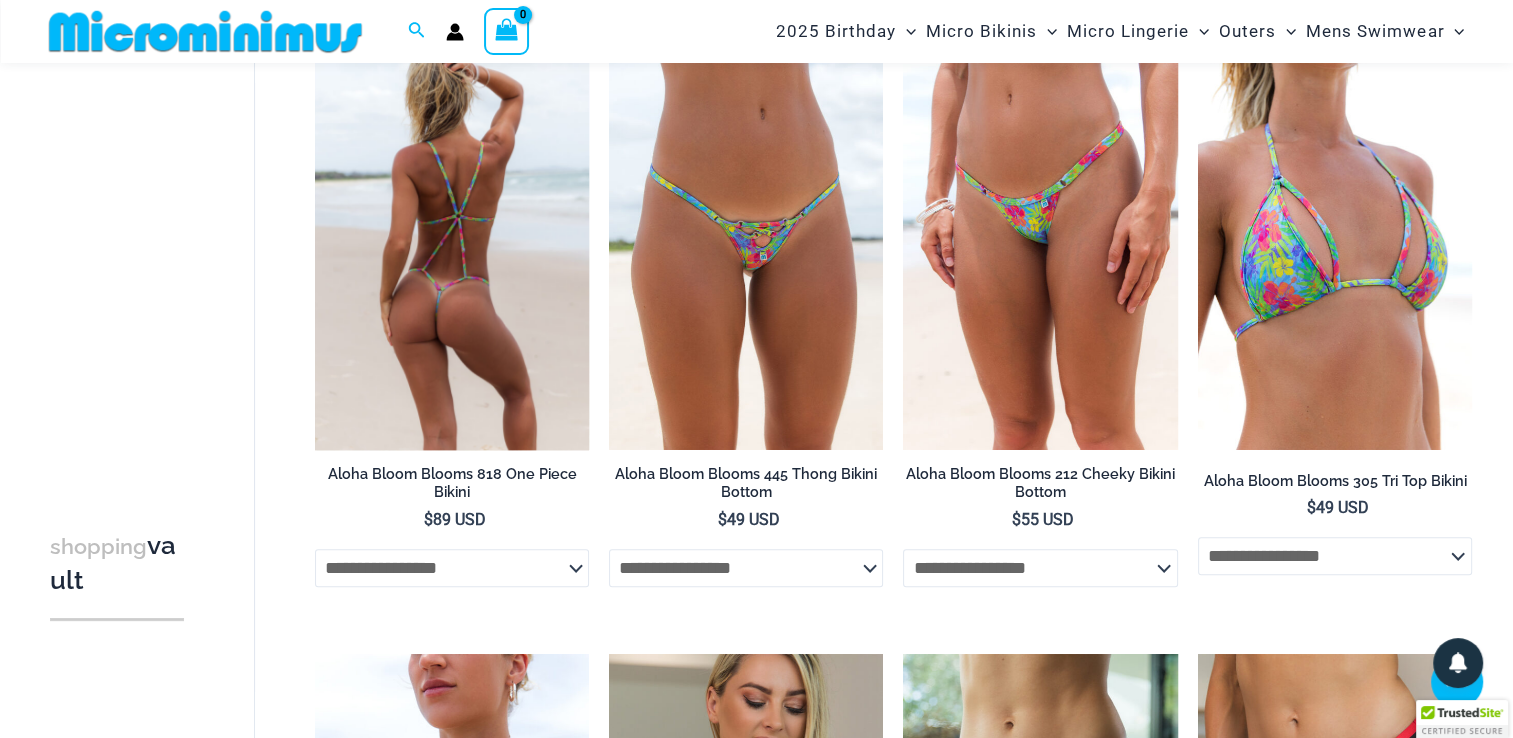 click on "**********" 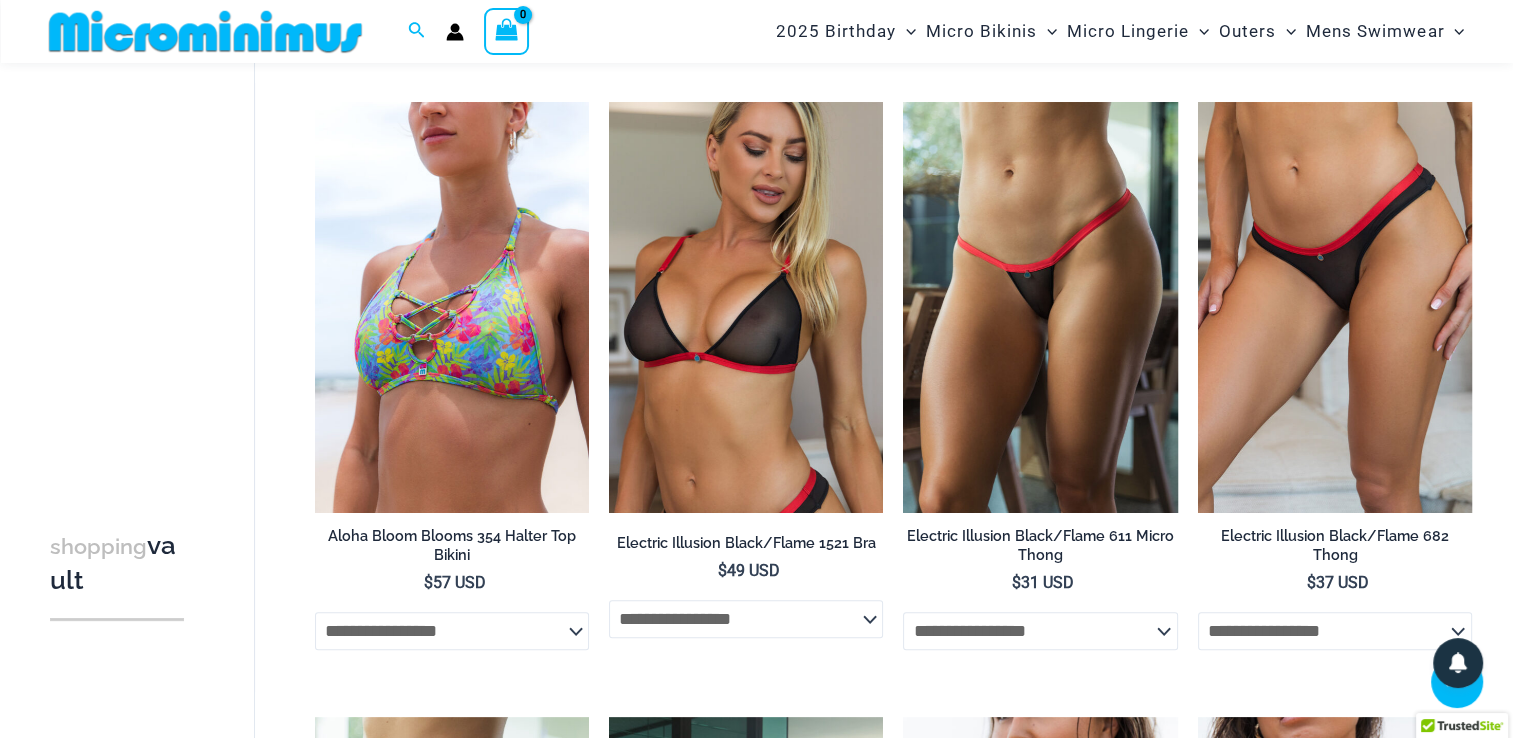 scroll, scrollTop: 1448, scrollLeft: 0, axis: vertical 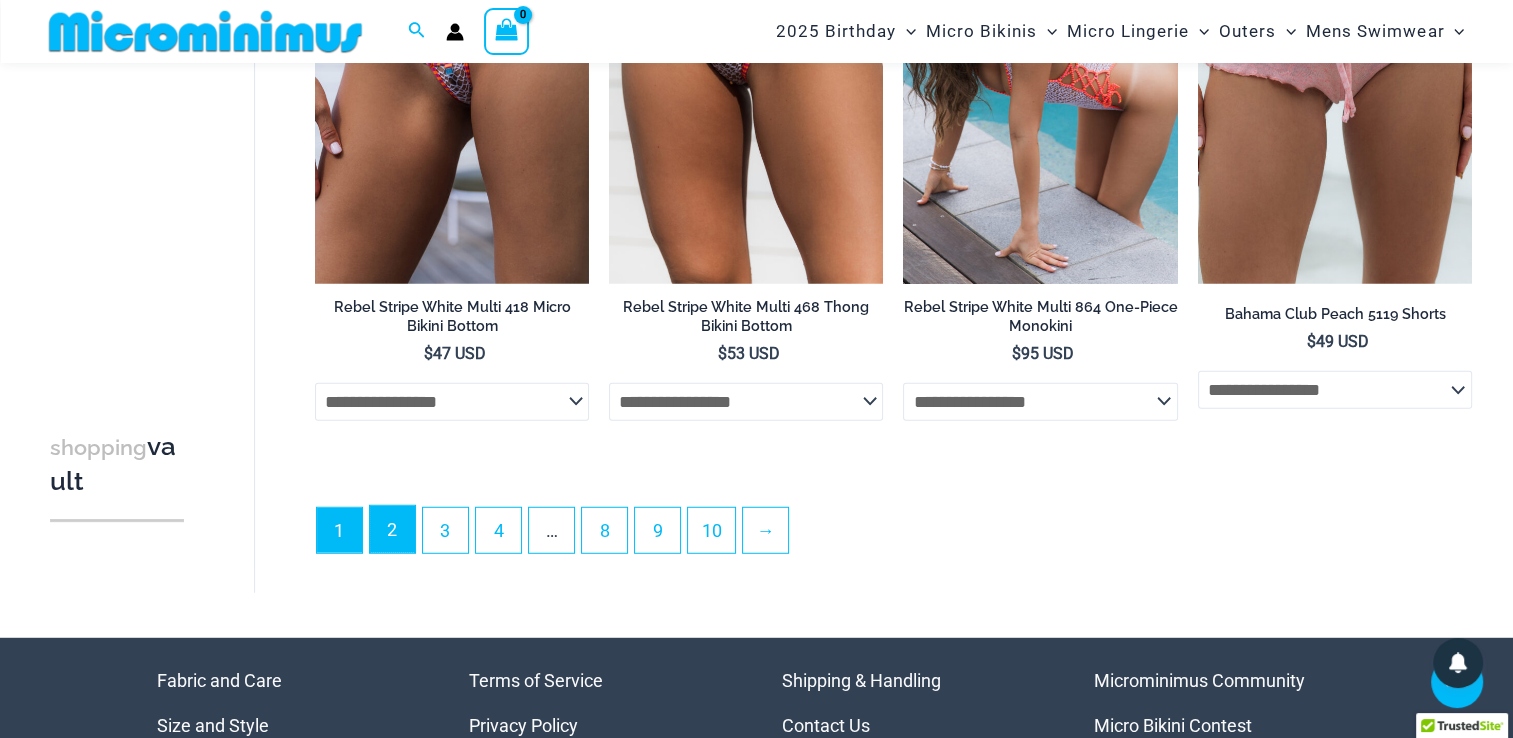 click on "2" at bounding box center [392, 529] 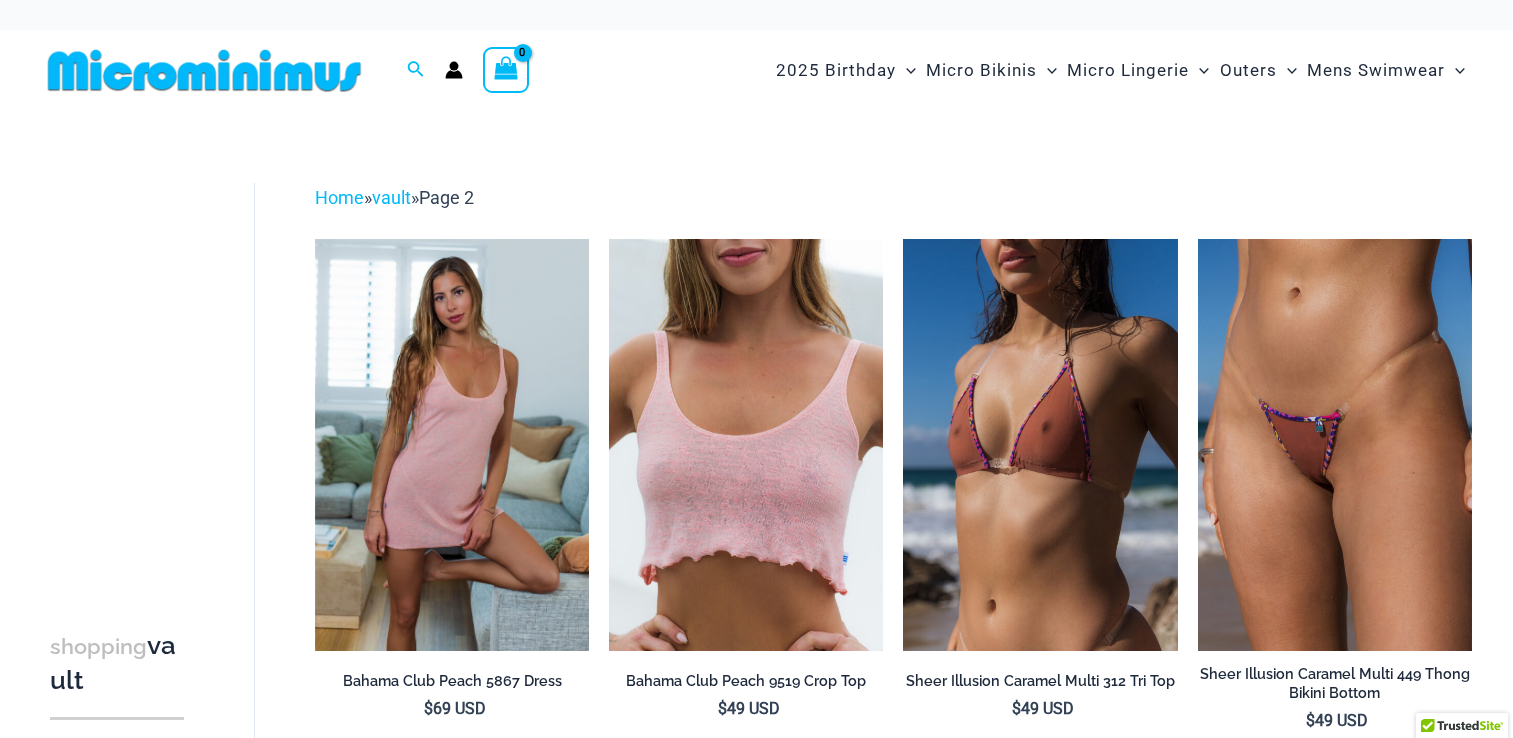 scroll, scrollTop: 0, scrollLeft: 0, axis: both 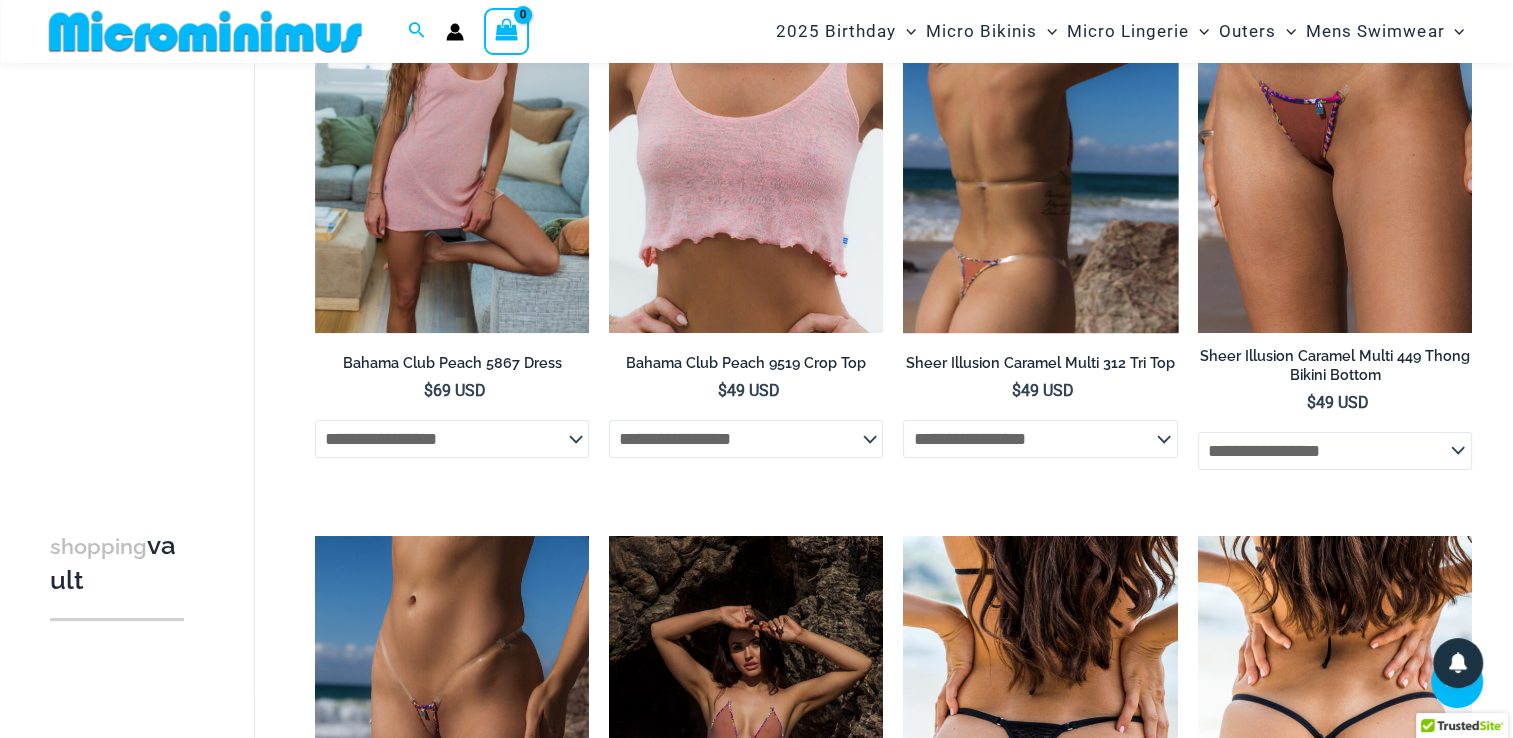 click on "**********" 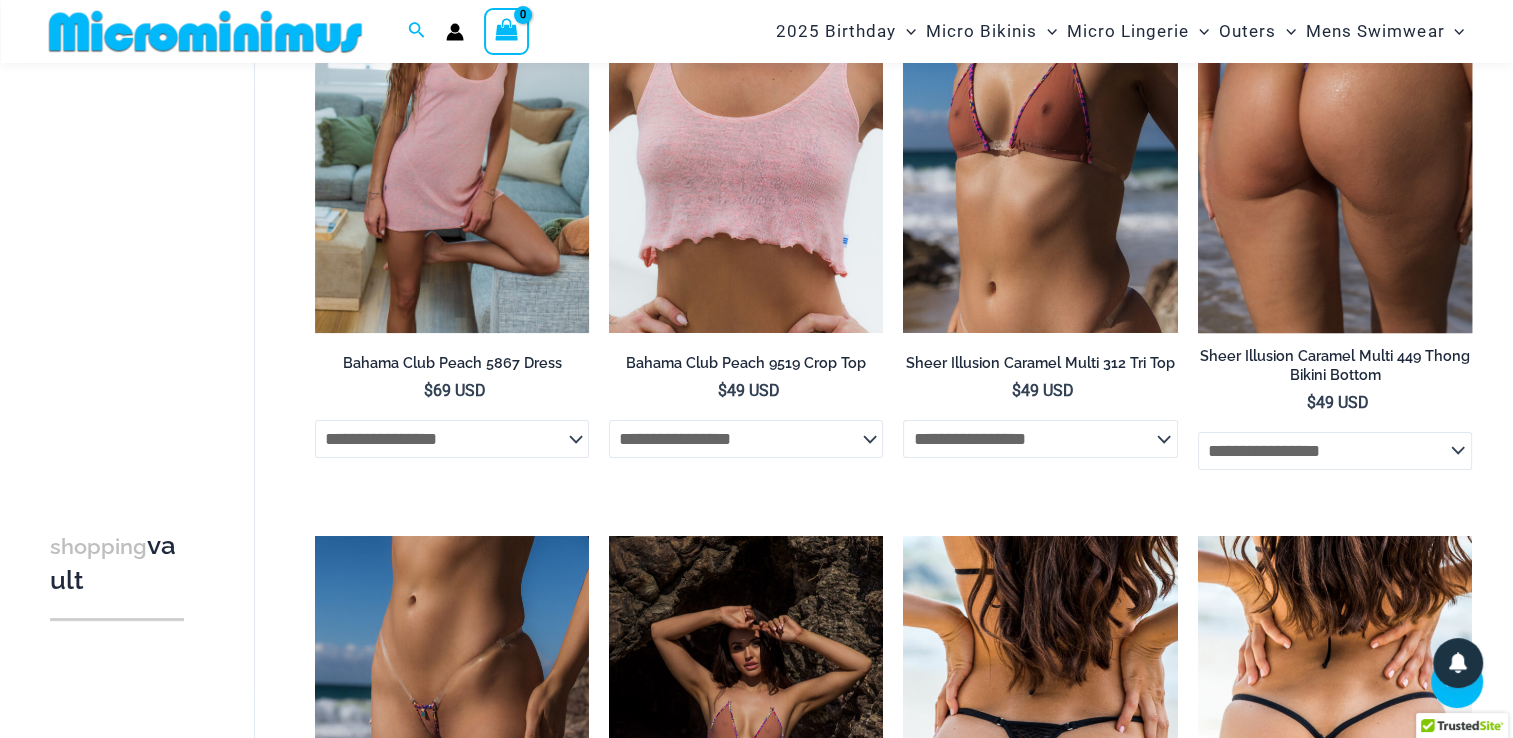 click on "**********" 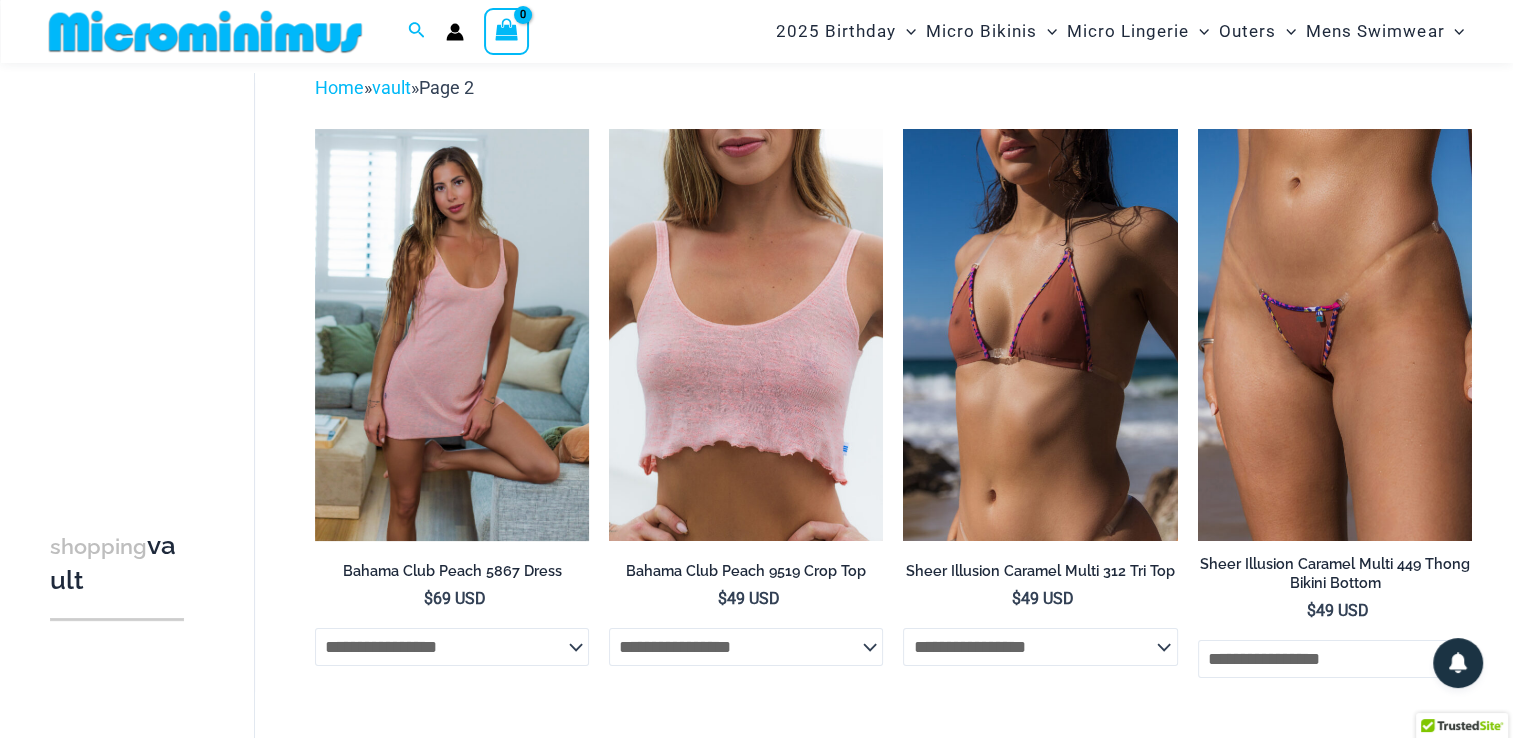 scroll, scrollTop: 0, scrollLeft: 0, axis: both 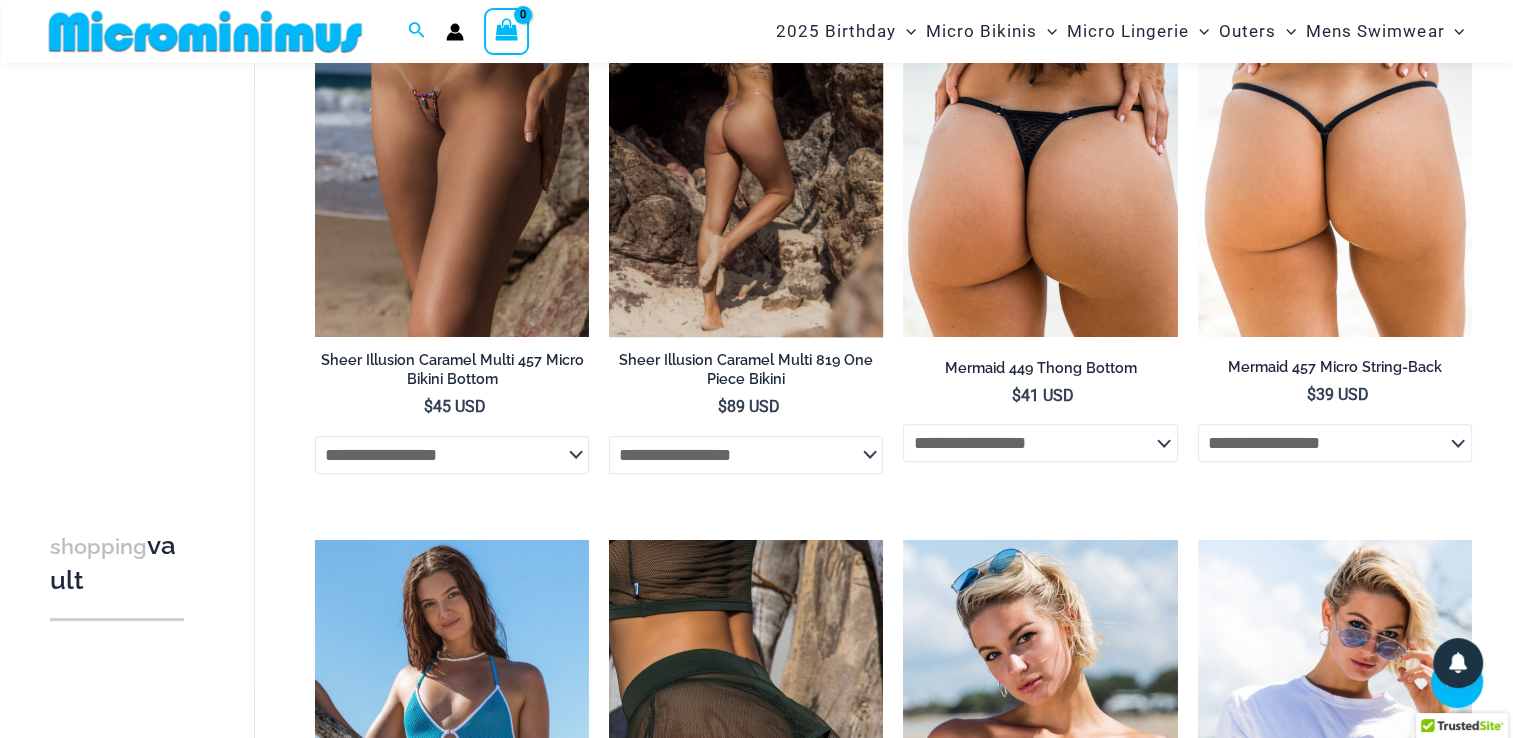 click on "**********" 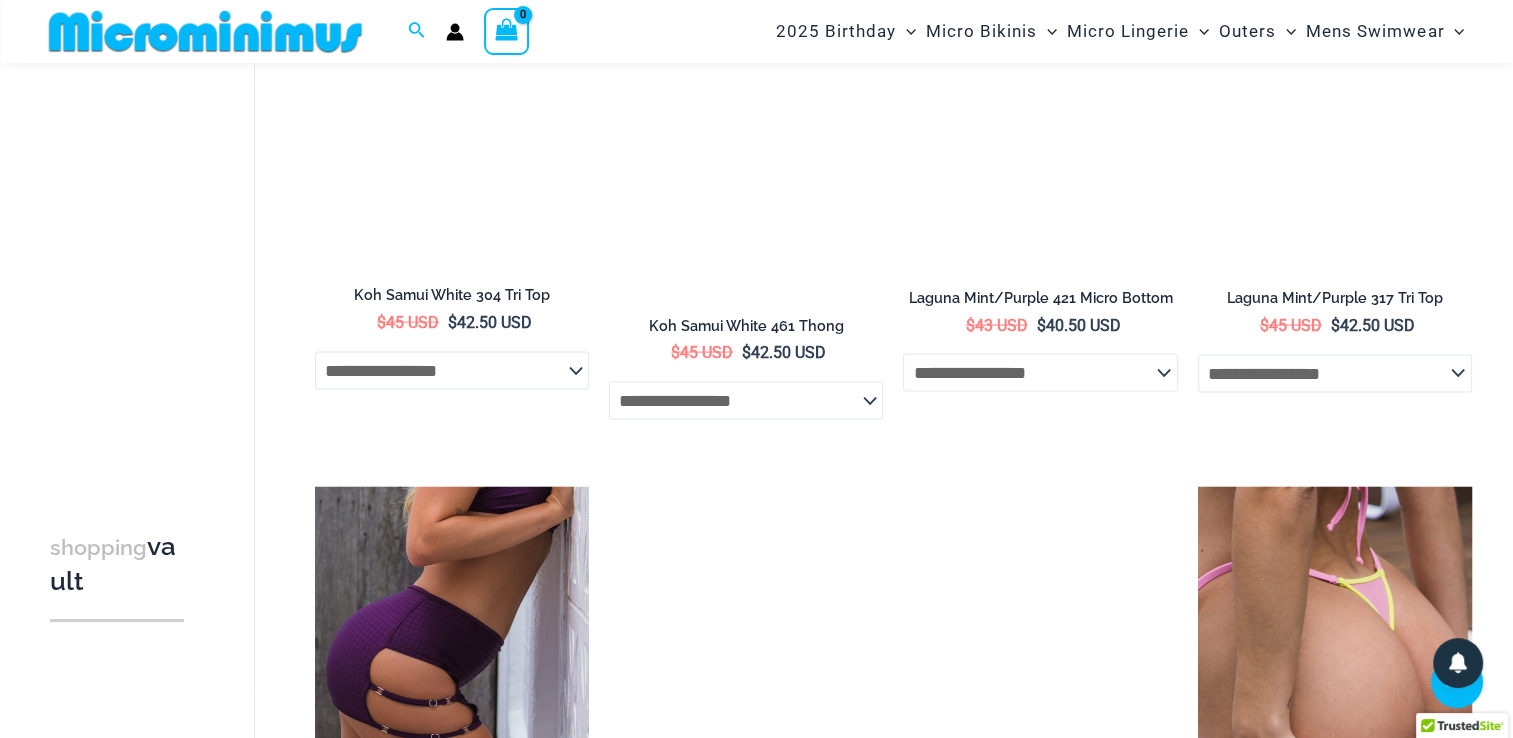 scroll, scrollTop: 4054, scrollLeft: 0, axis: vertical 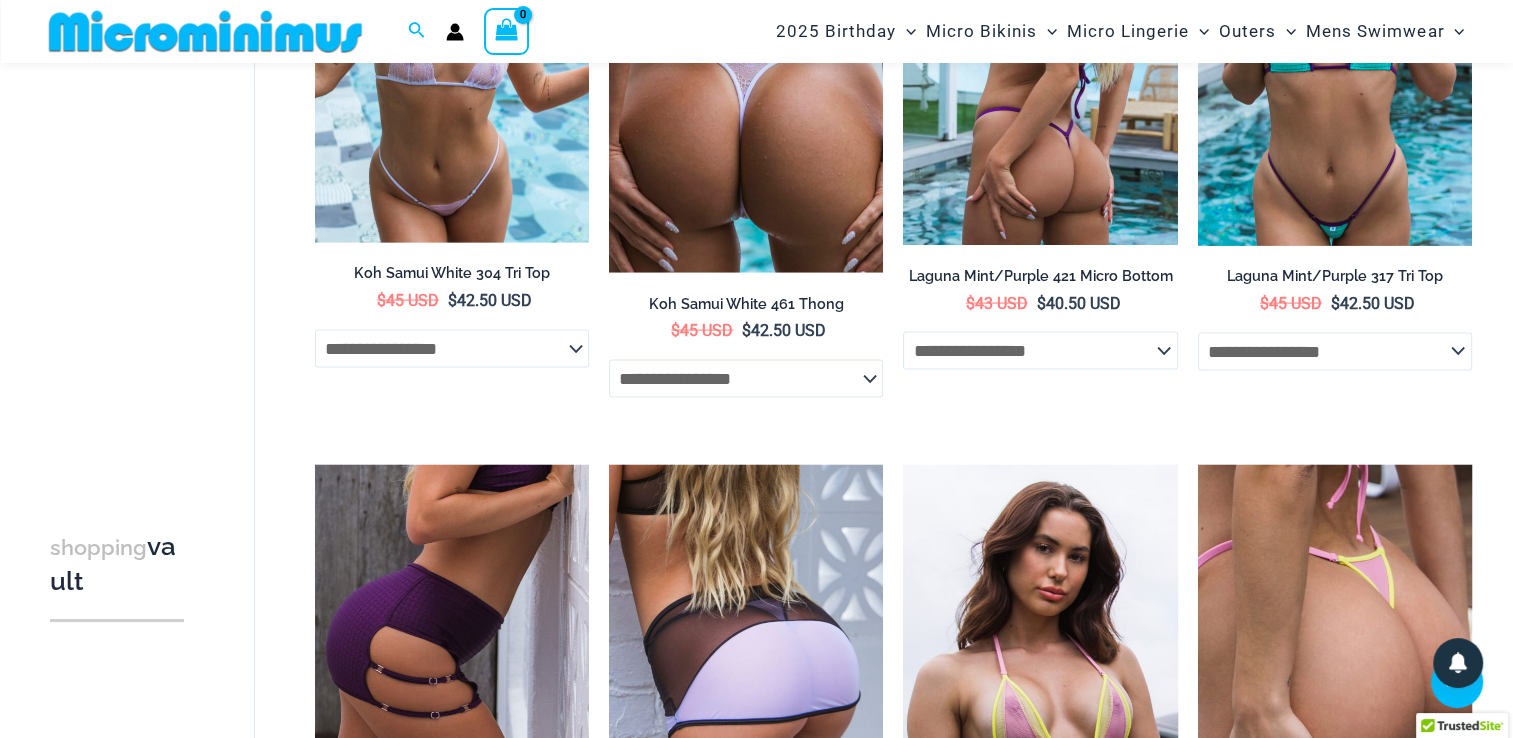 click on "**********" 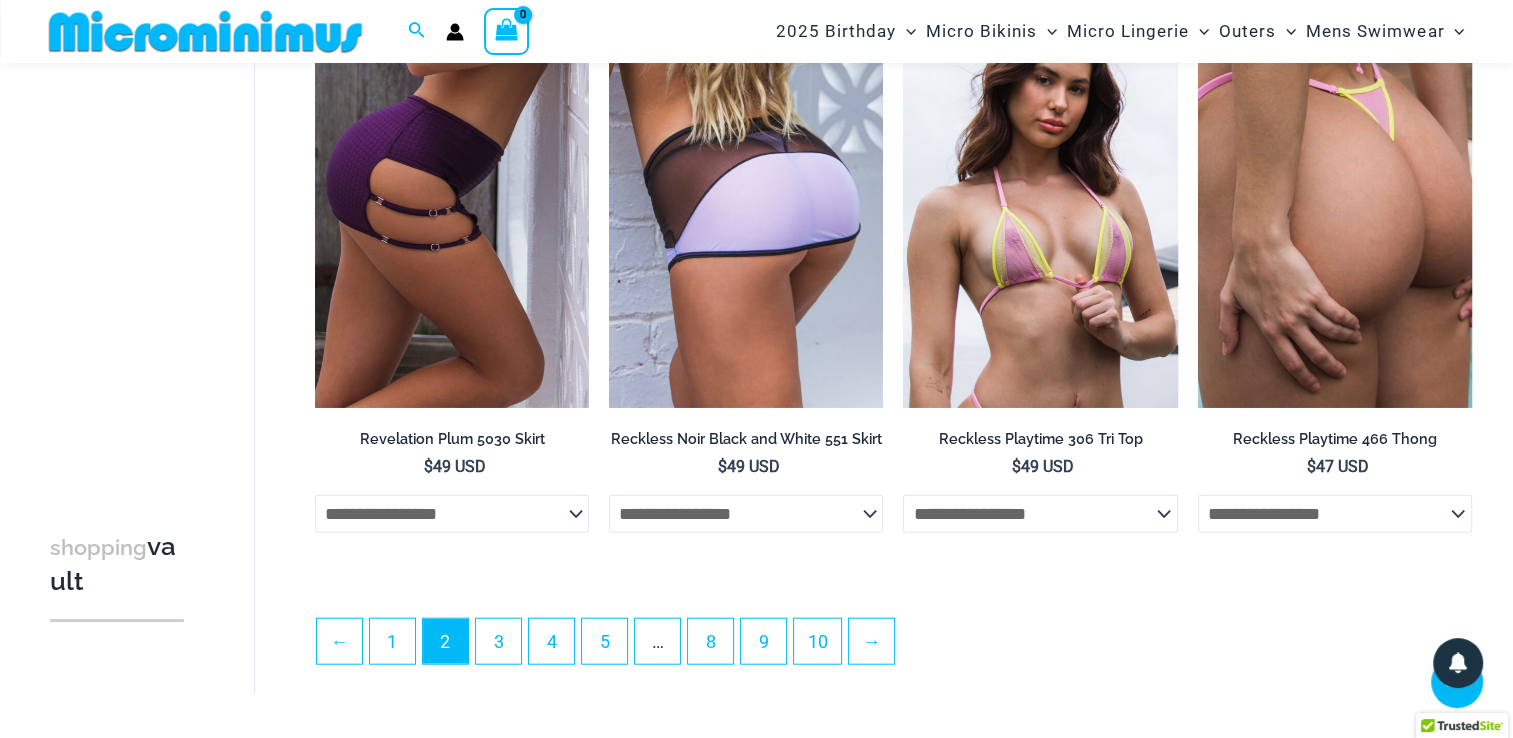 scroll, scrollTop: 4558, scrollLeft: 0, axis: vertical 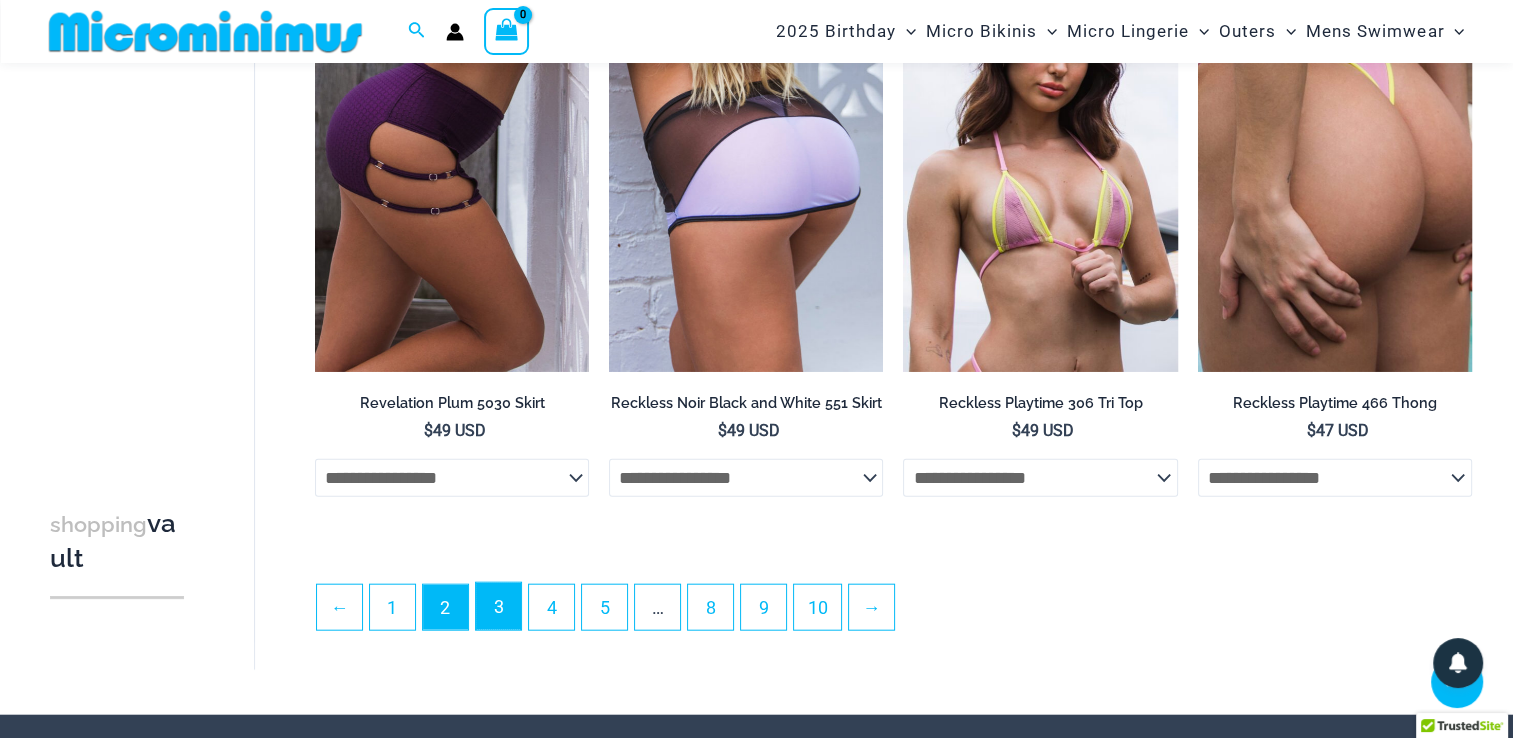 click on "3" at bounding box center (498, 606) 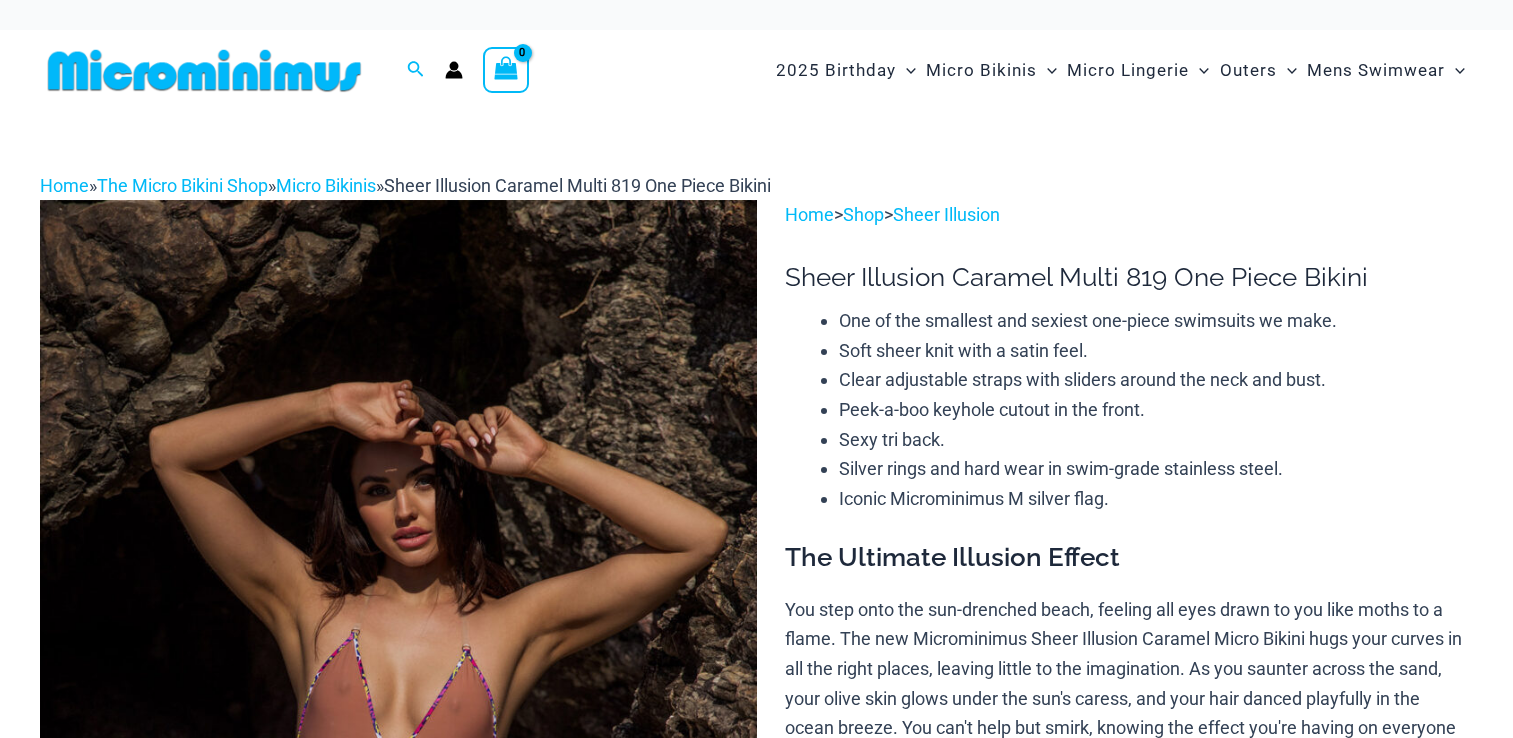 scroll, scrollTop: 0, scrollLeft: 0, axis: both 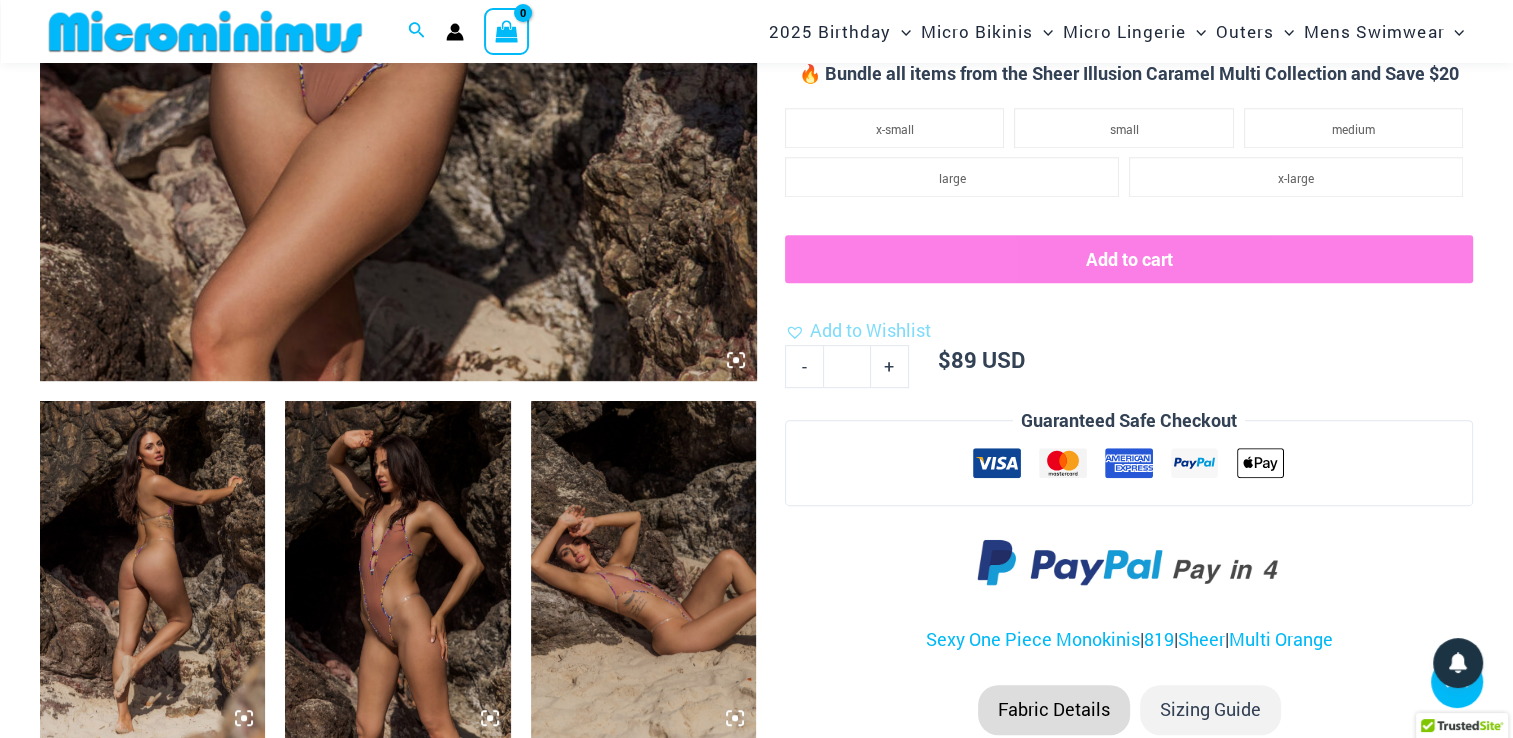 click at bounding box center [152, 570] 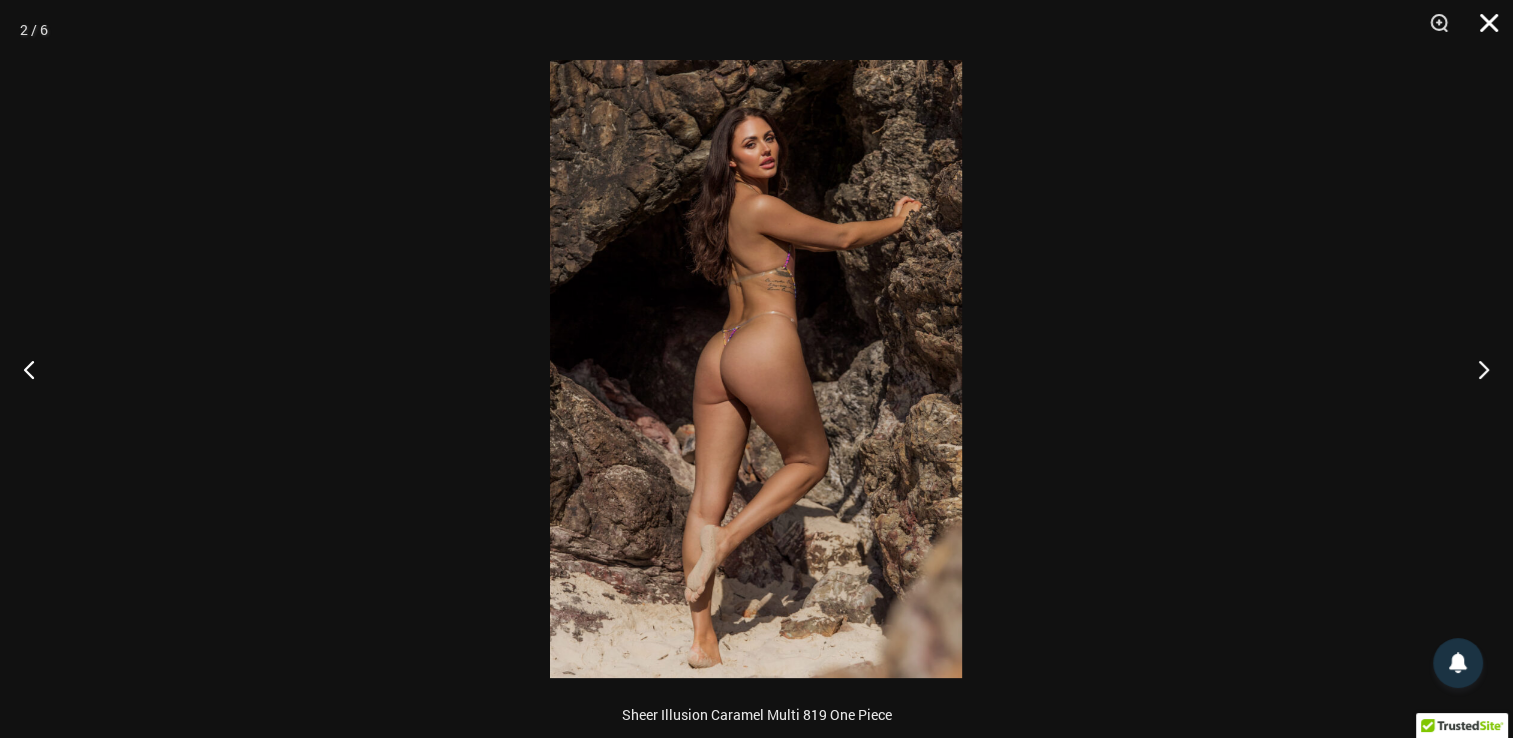 click at bounding box center [1482, 30] 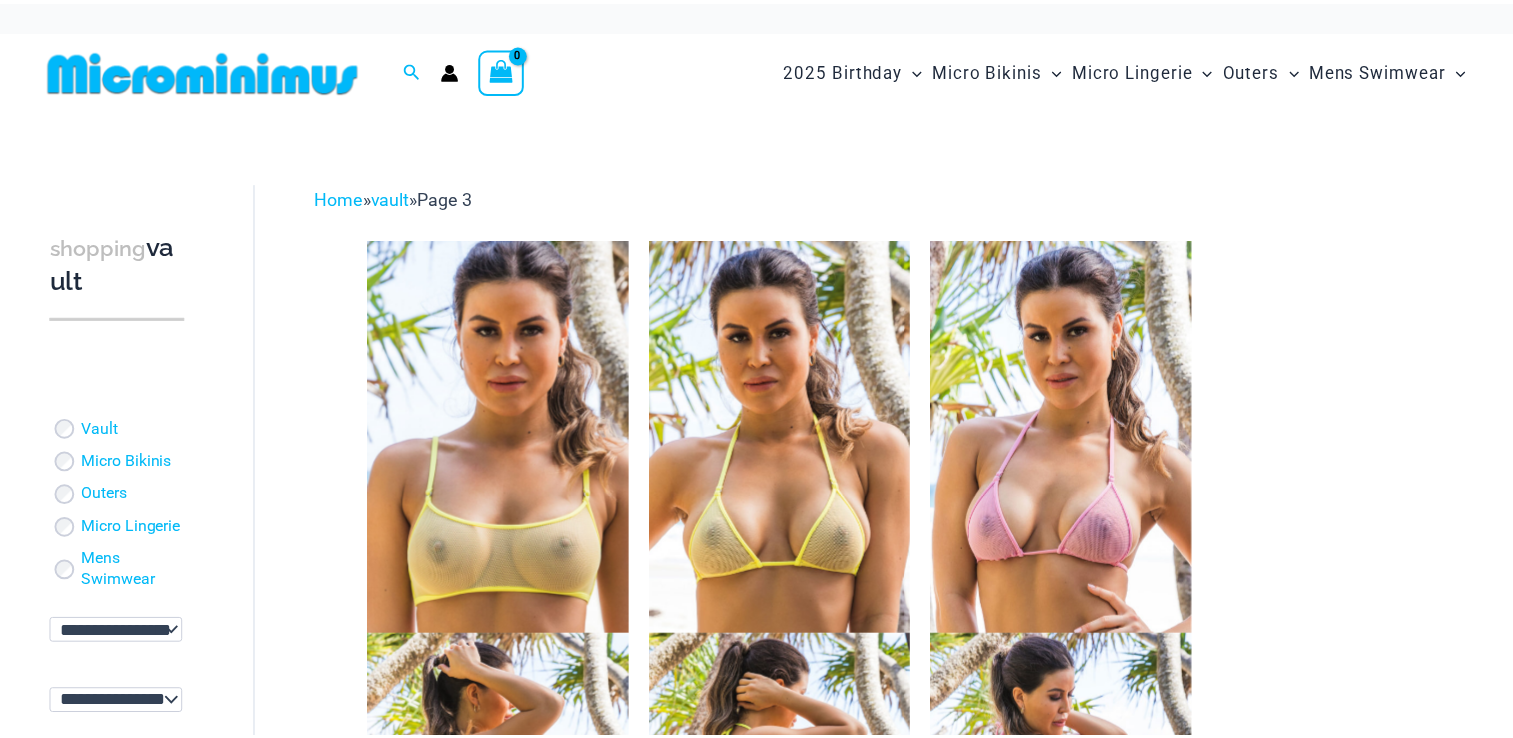 scroll, scrollTop: 0, scrollLeft: 0, axis: both 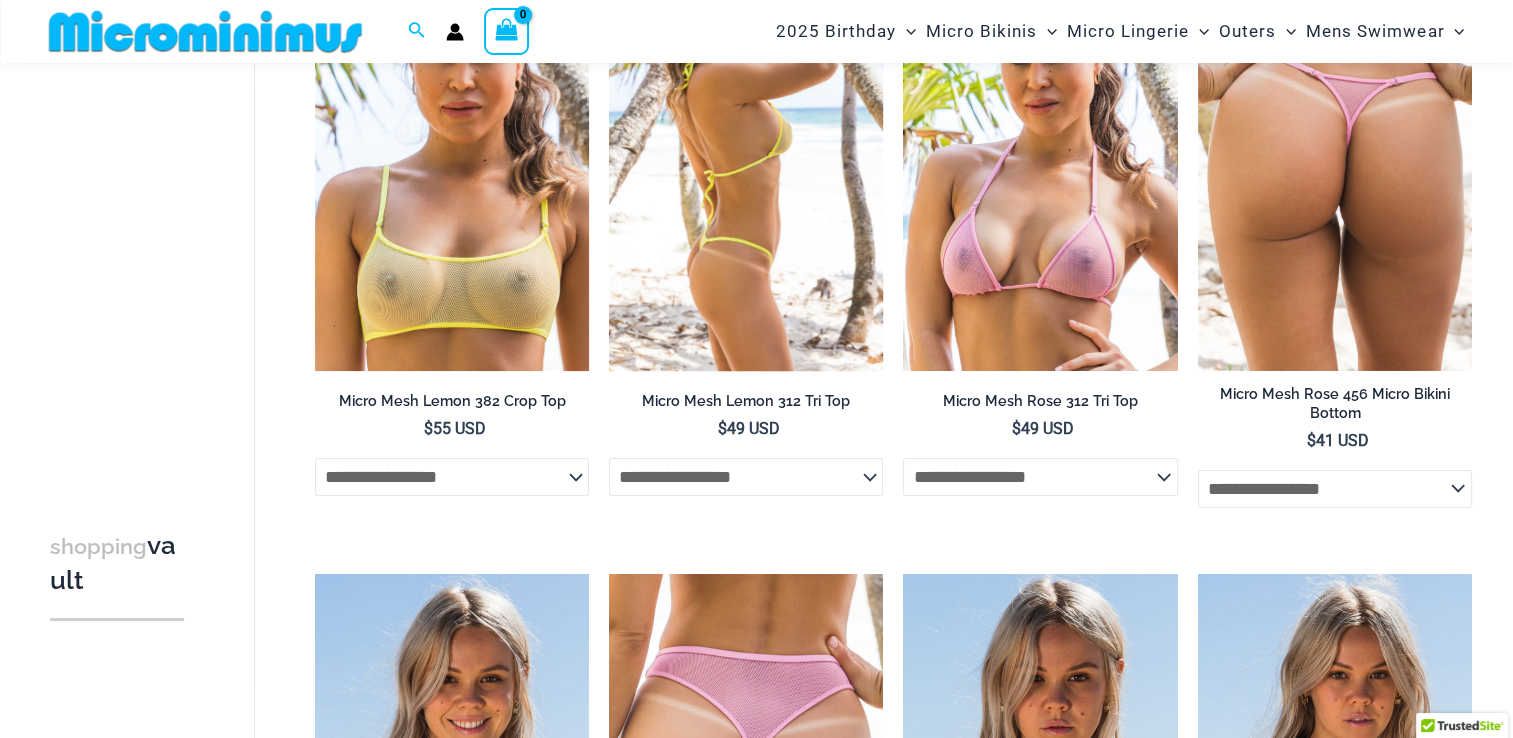 click on "**********" 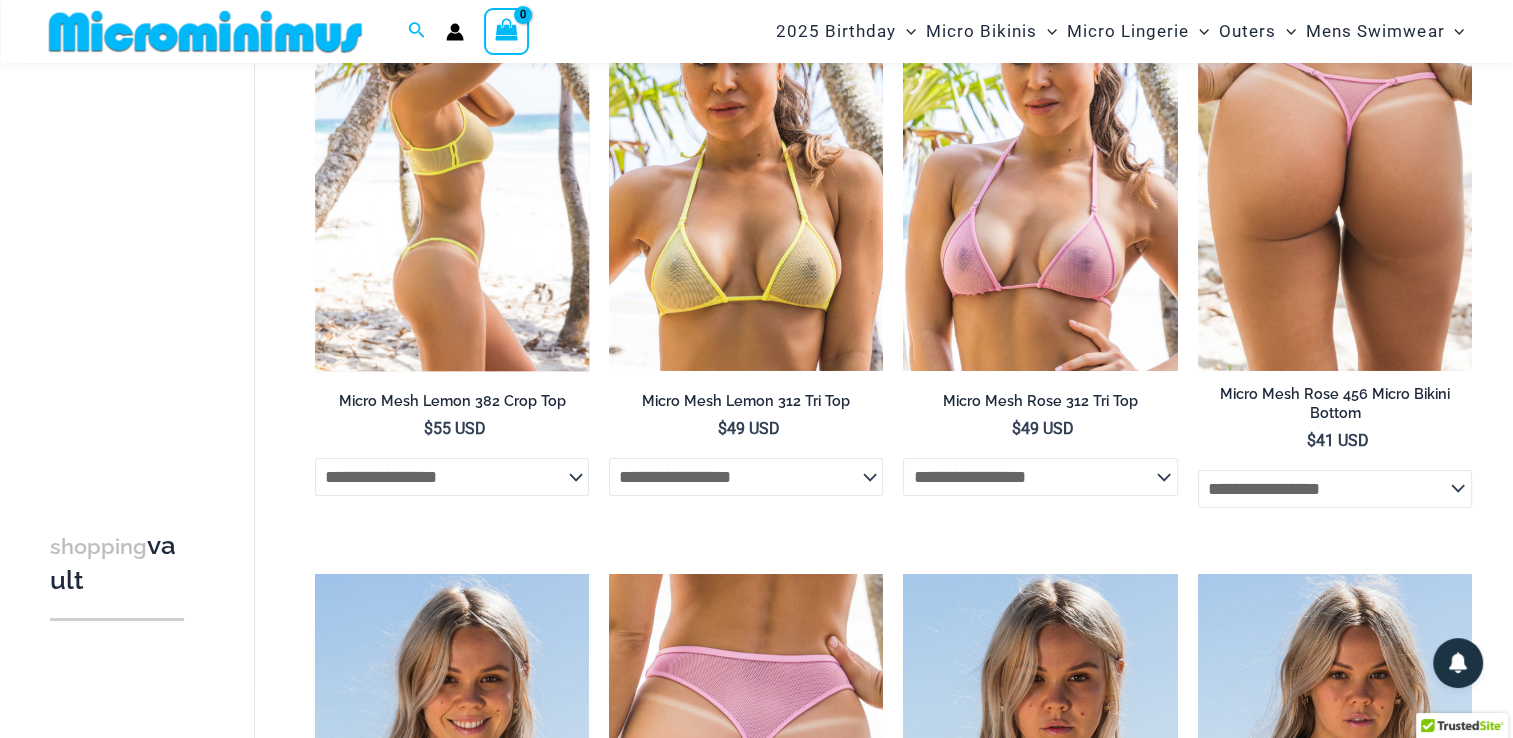 click on "**********" 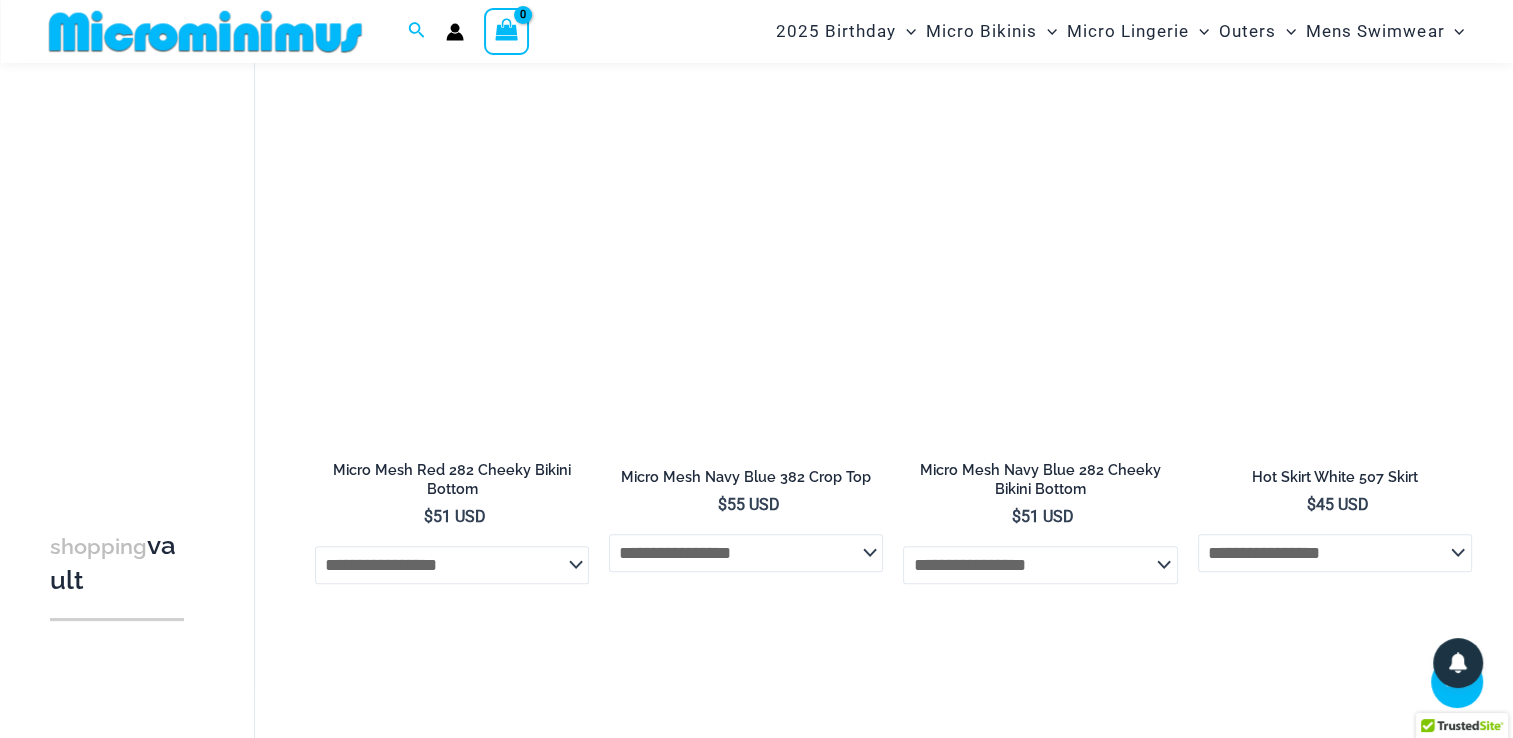 scroll, scrollTop: 1429, scrollLeft: 0, axis: vertical 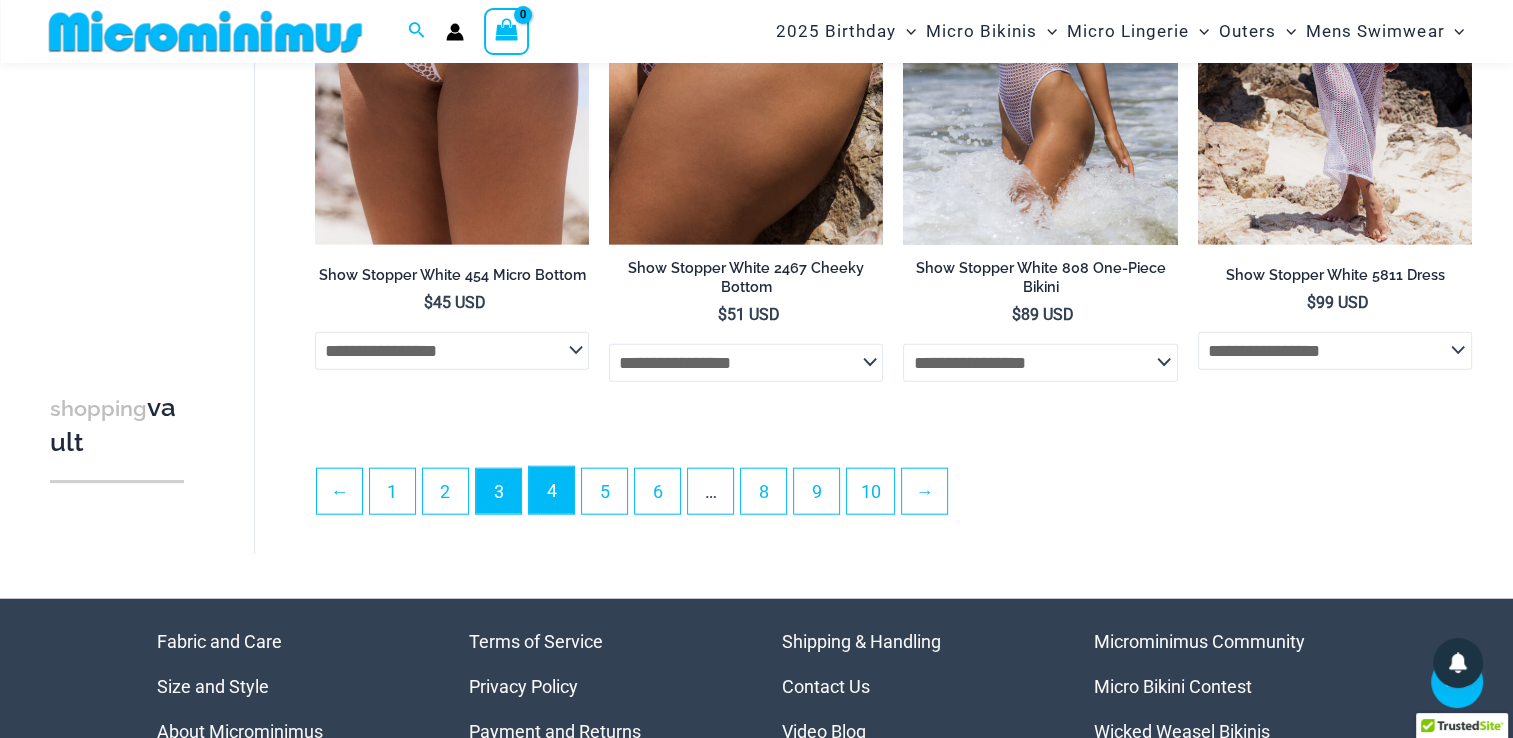 click on "4" at bounding box center [551, 490] 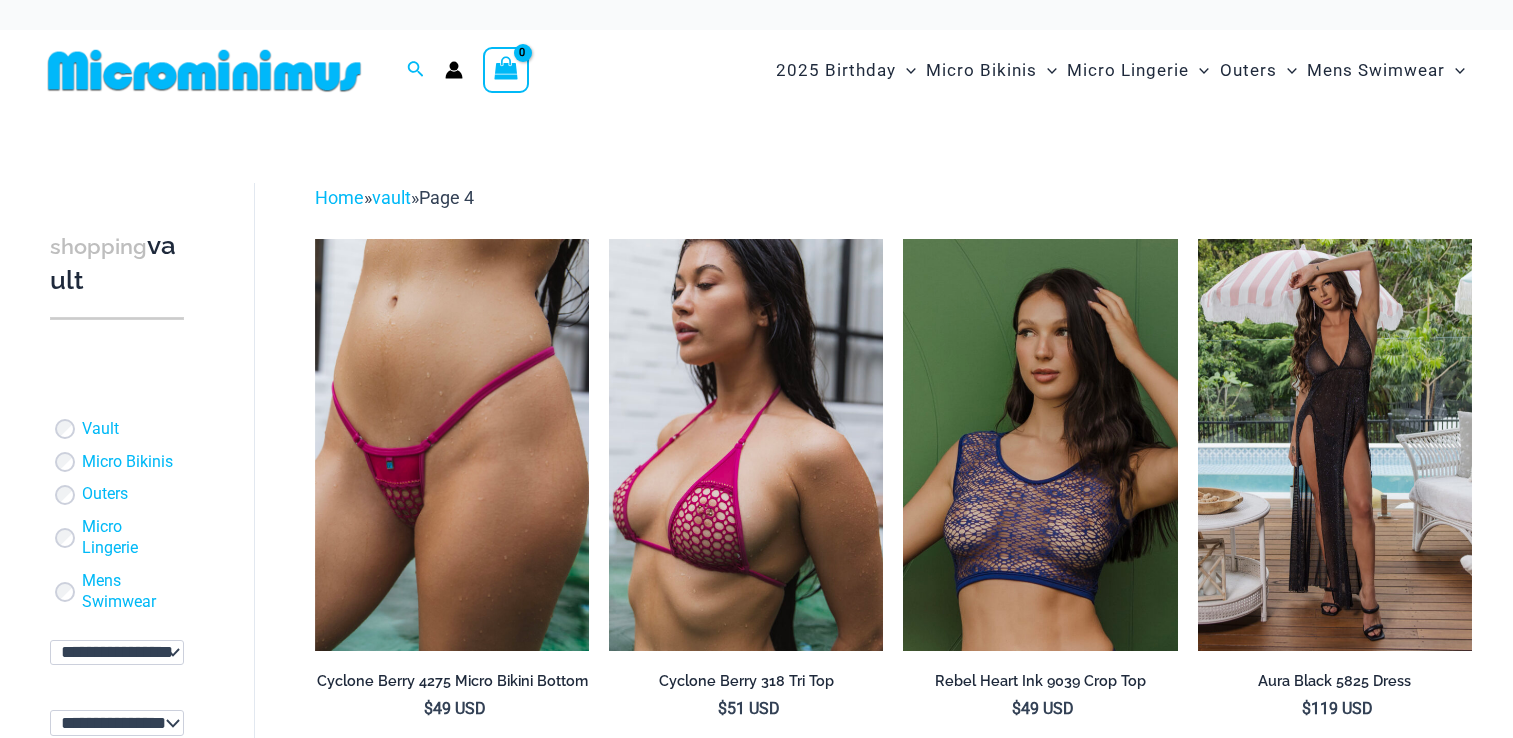 scroll, scrollTop: 0, scrollLeft: 0, axis: both 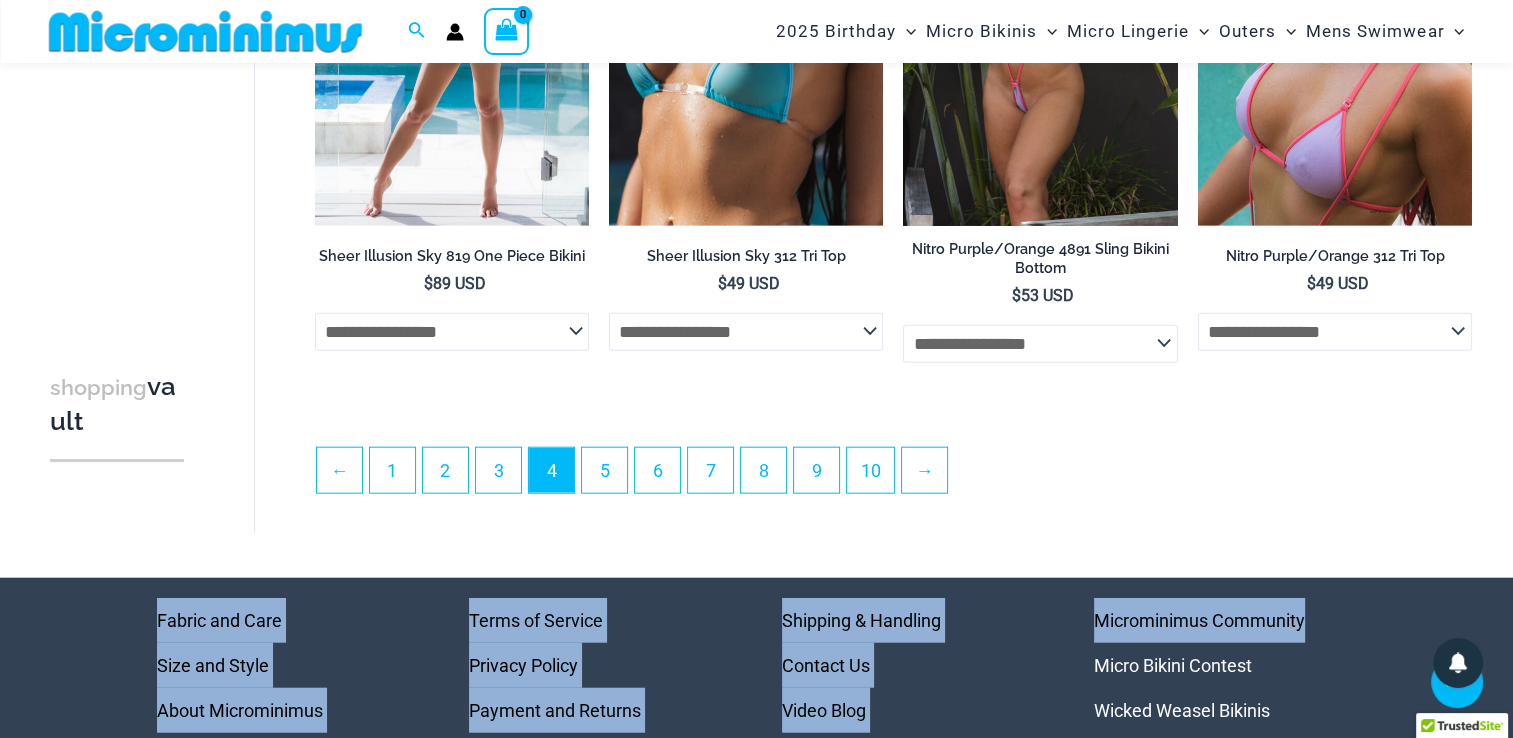 drag, startPoint x: 1510, startPoint y: 603, endPoint x: 1510, endPoint y: 566, distance: 37 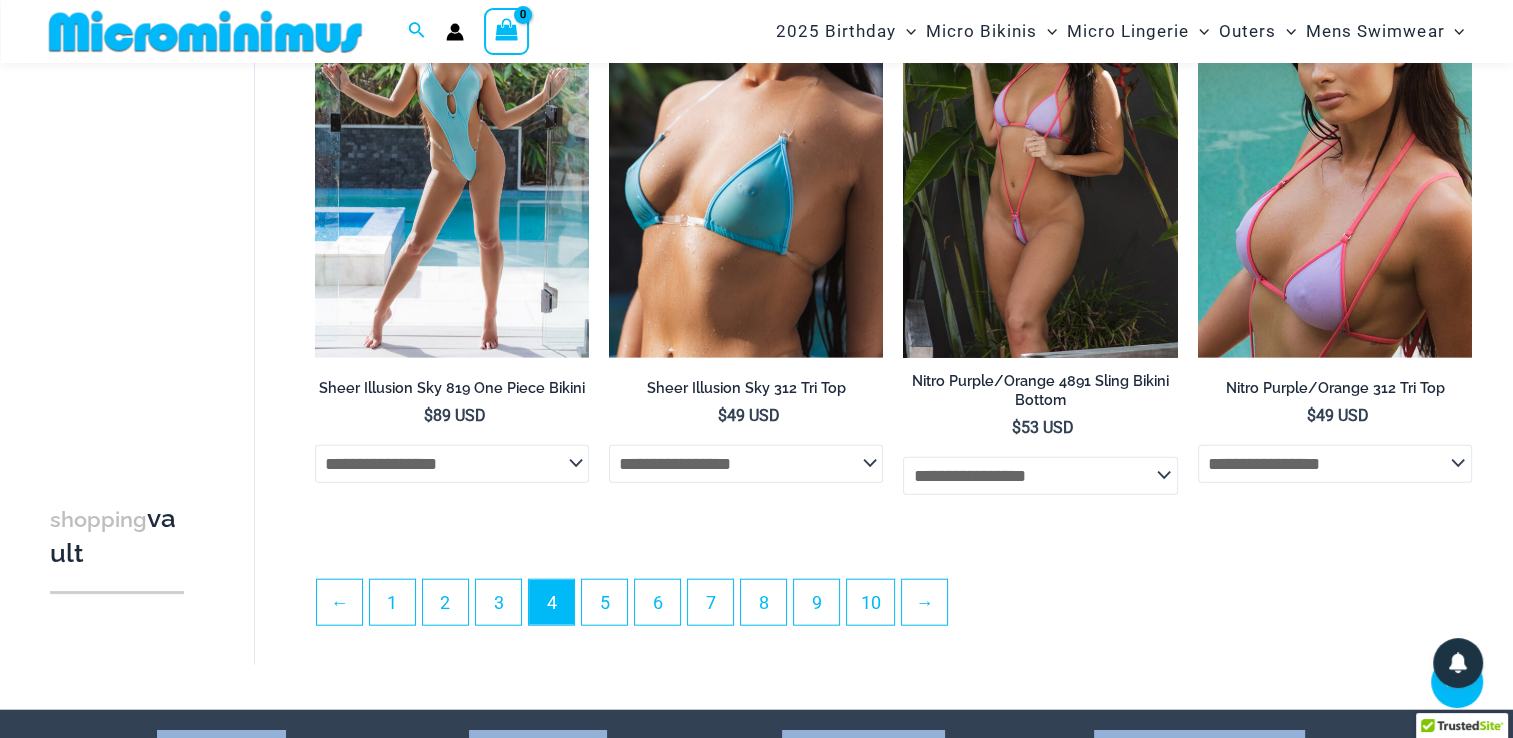 scroll, scrollTop: 4663, scrollLeft: 0, axis: vertical 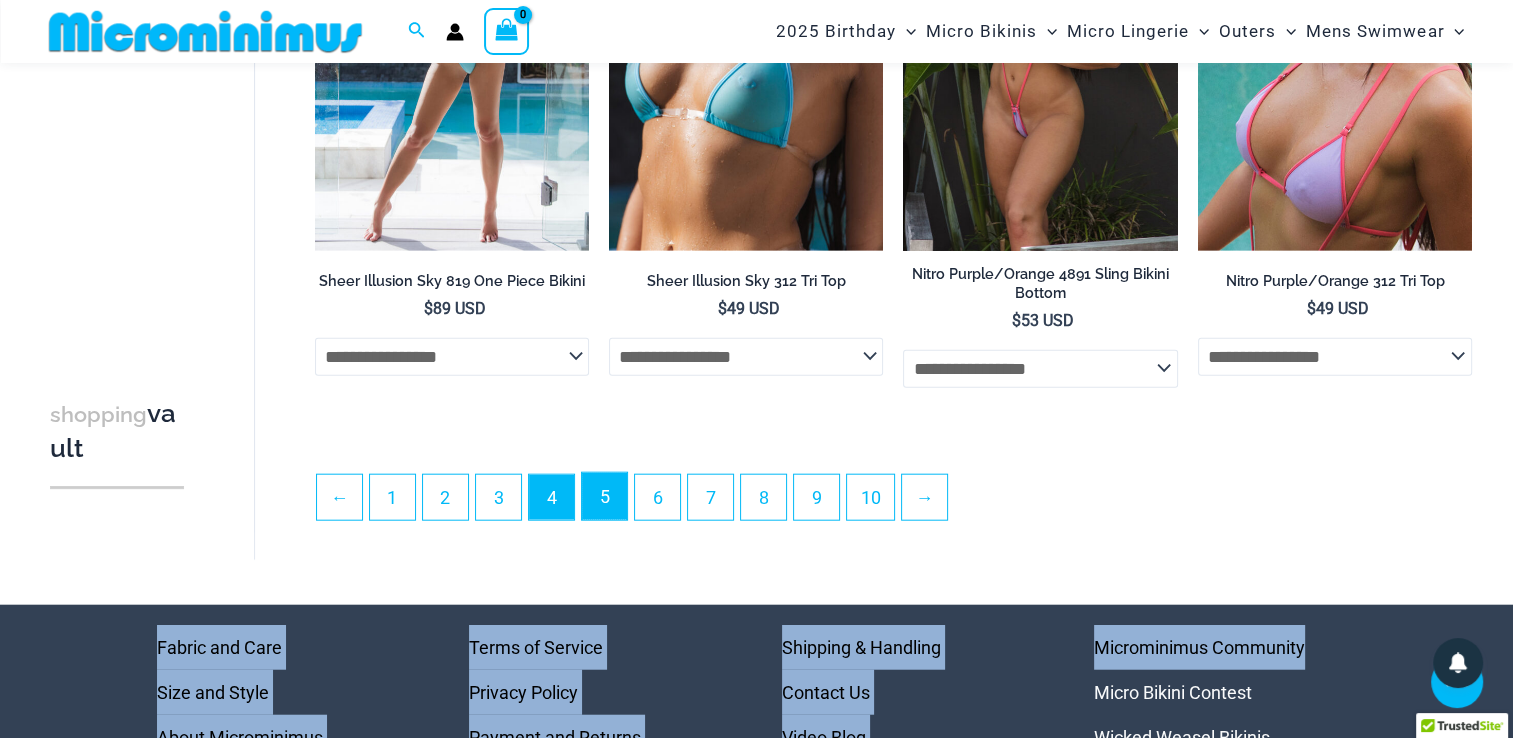 click on "5" at bounding box center [604, 496] 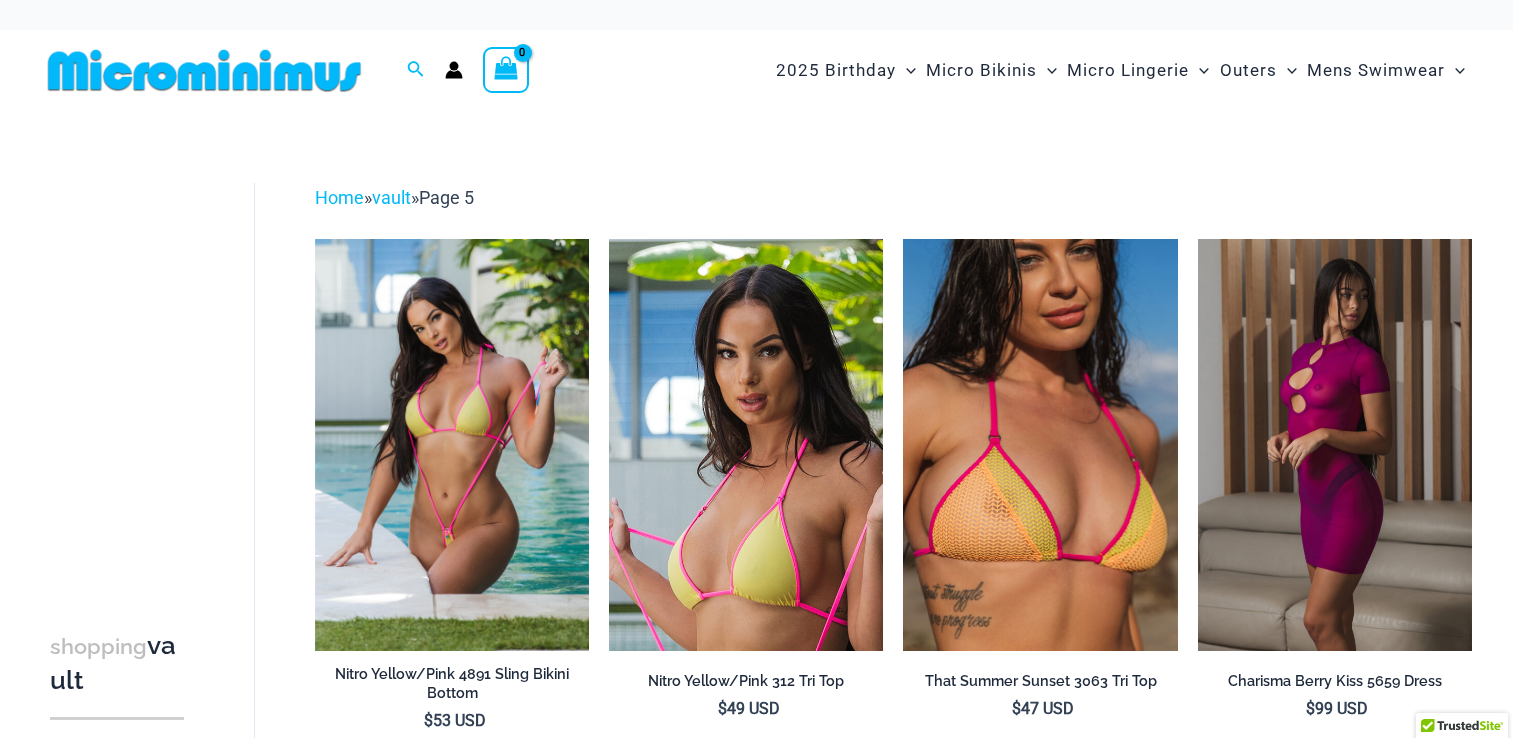 scroll, scrollTop: 0, scrollLeft: 0, axis: both 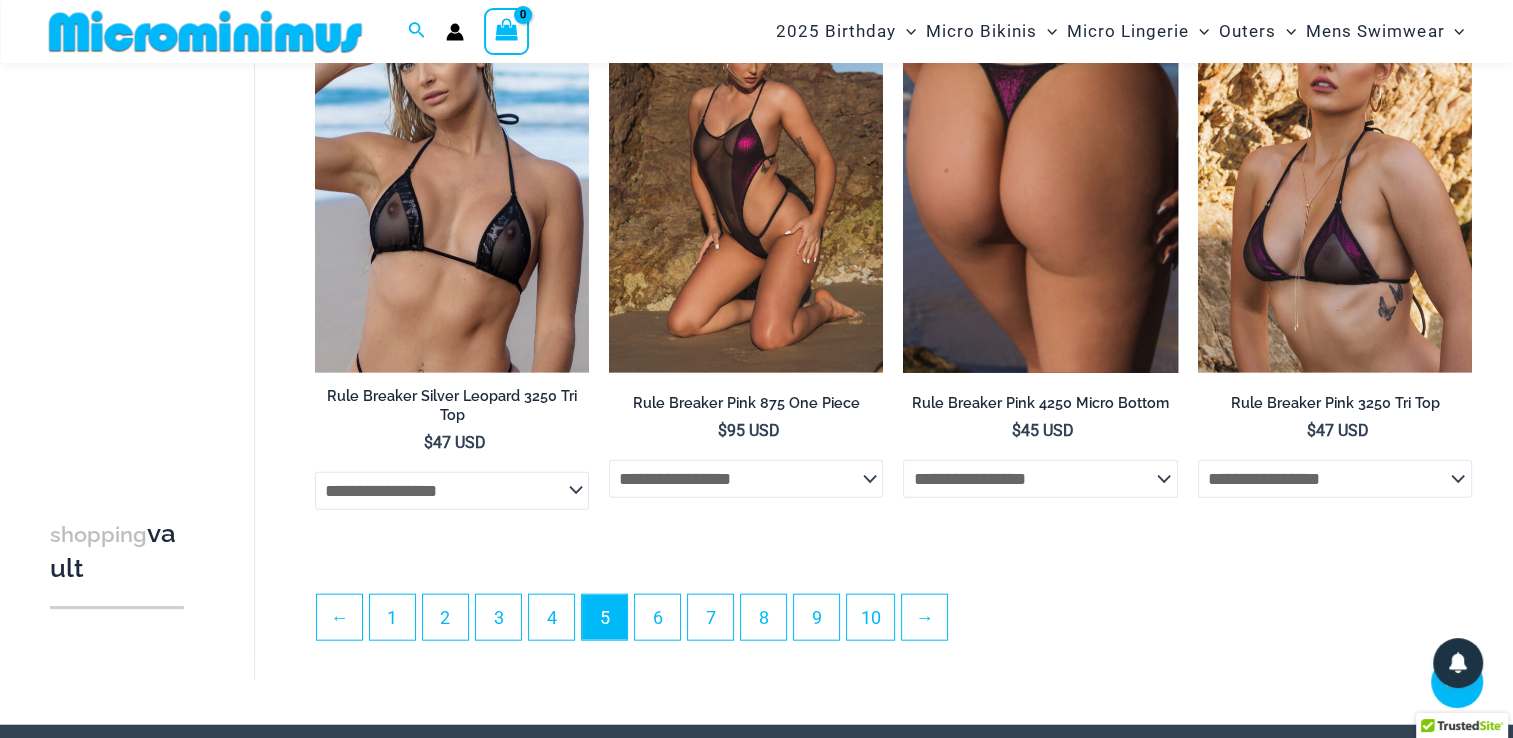 click on "**********" 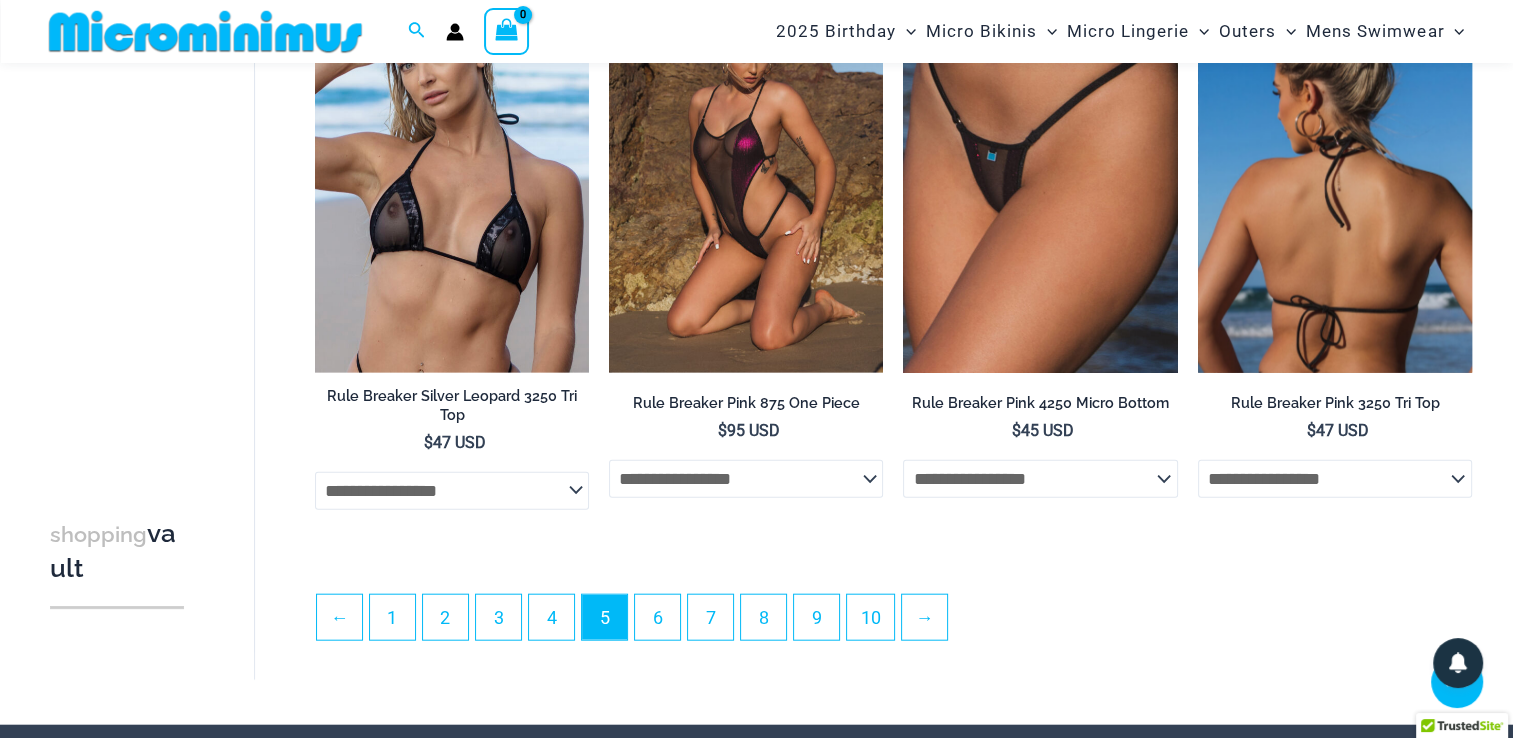 click on "**********" 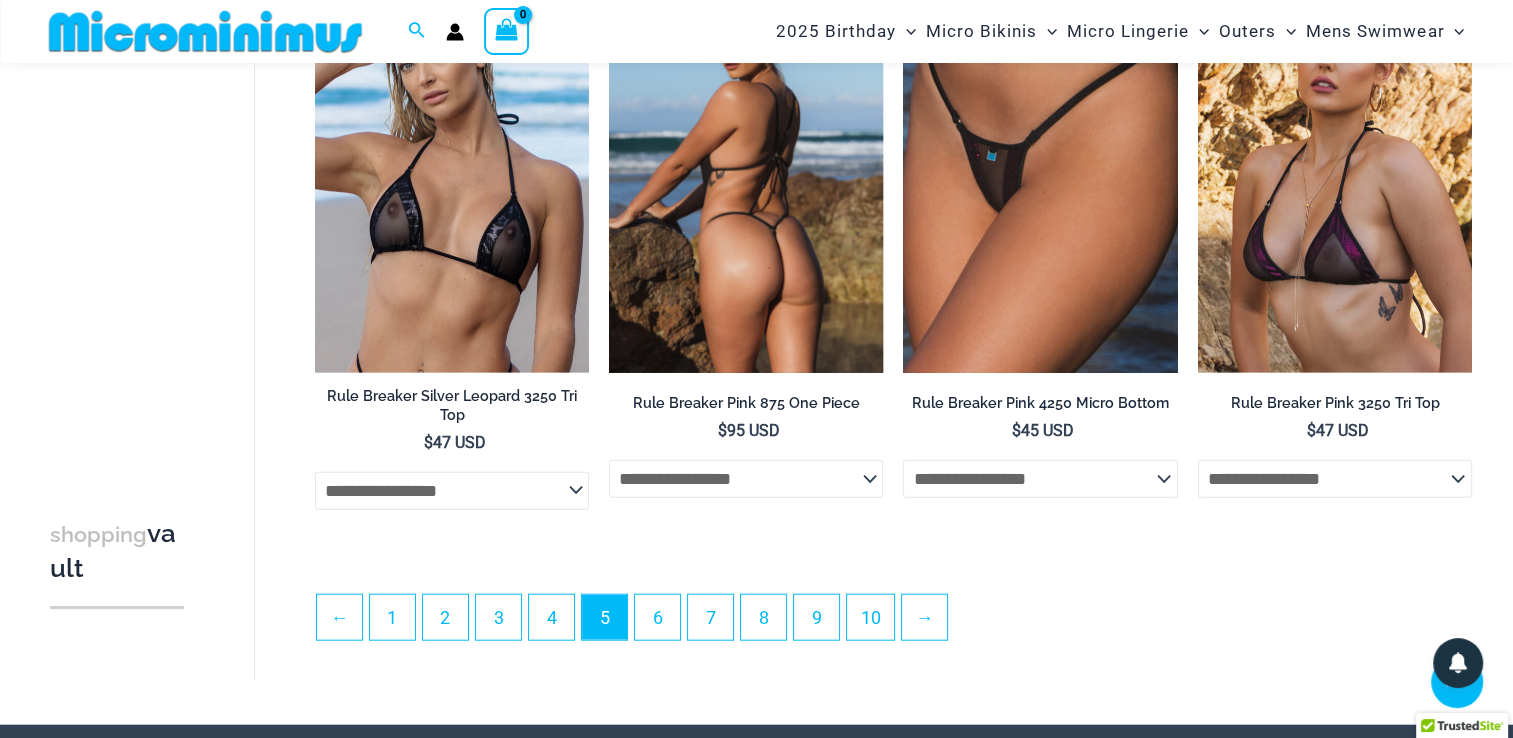 click on "**********" 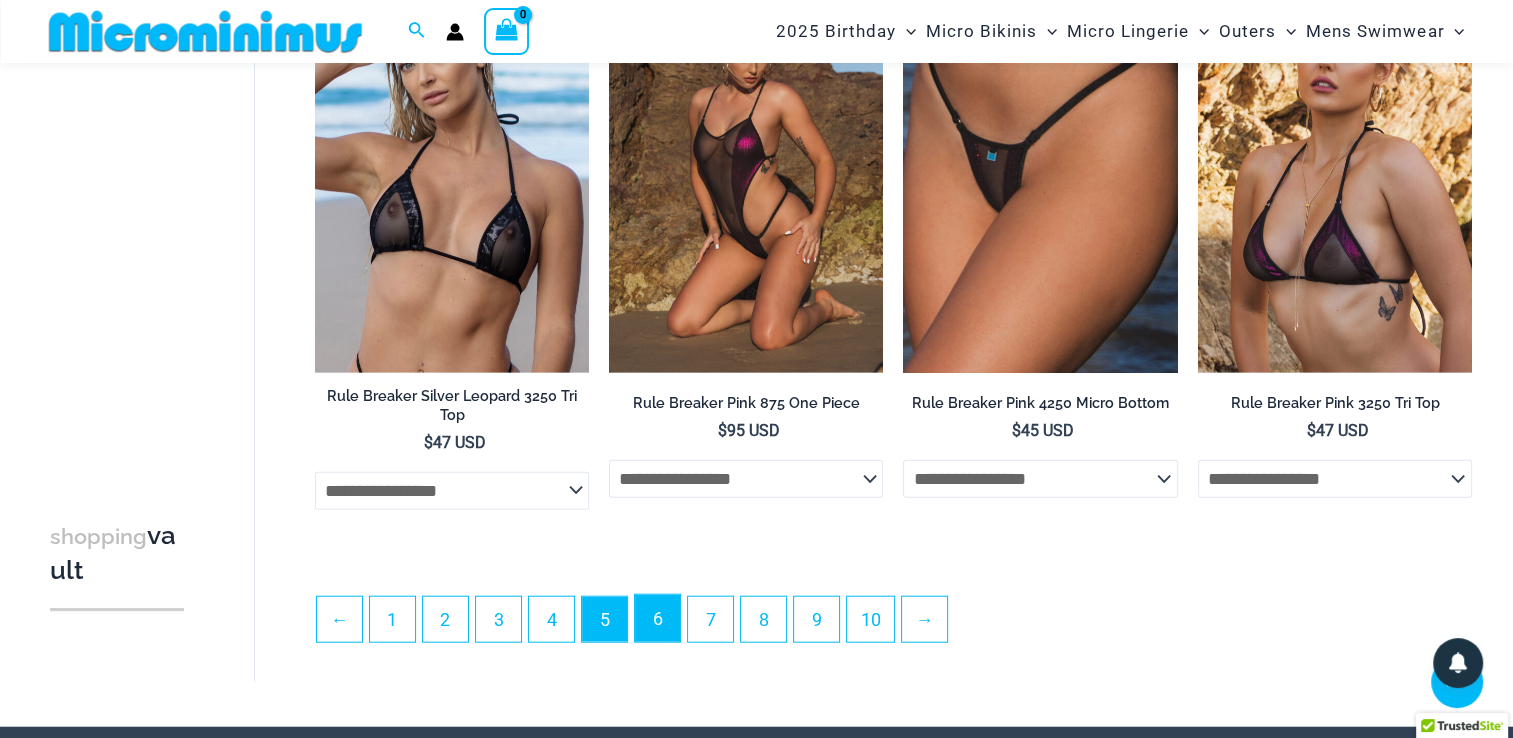 click on "6" at bounding box center [657, 618] 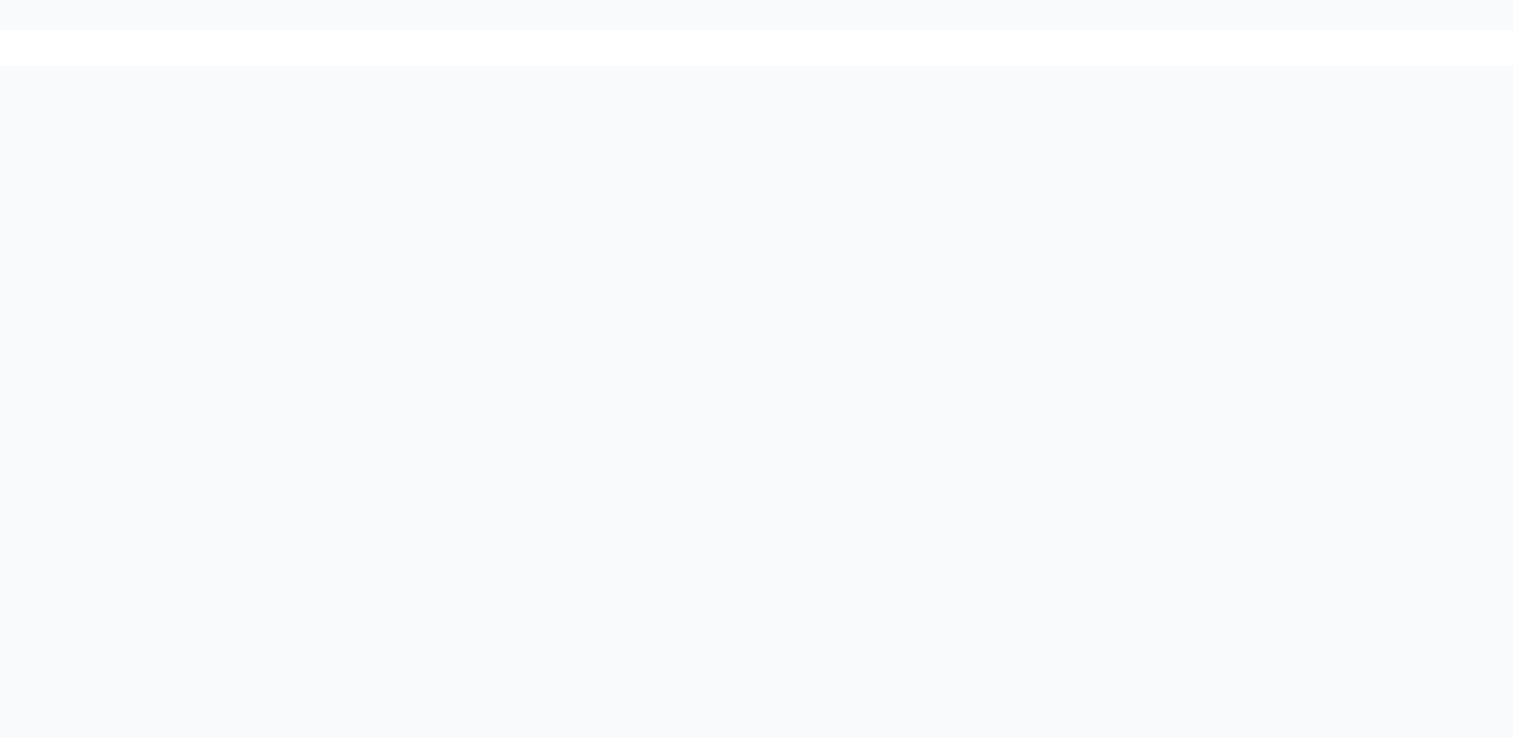 scroll, scrollTop: 0, scrollLeft: 0, axis: both 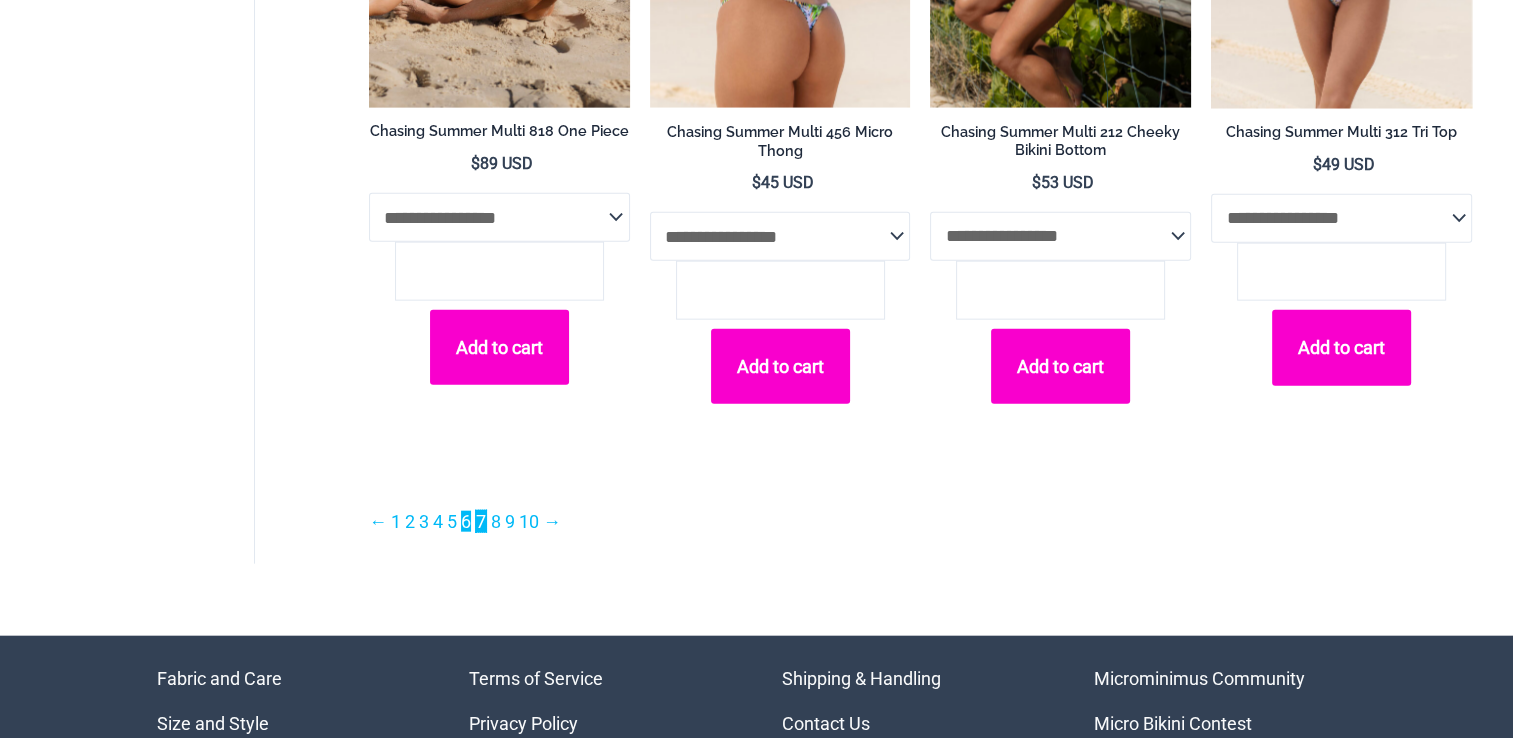 click on "7" at bounding box center [481, 521] 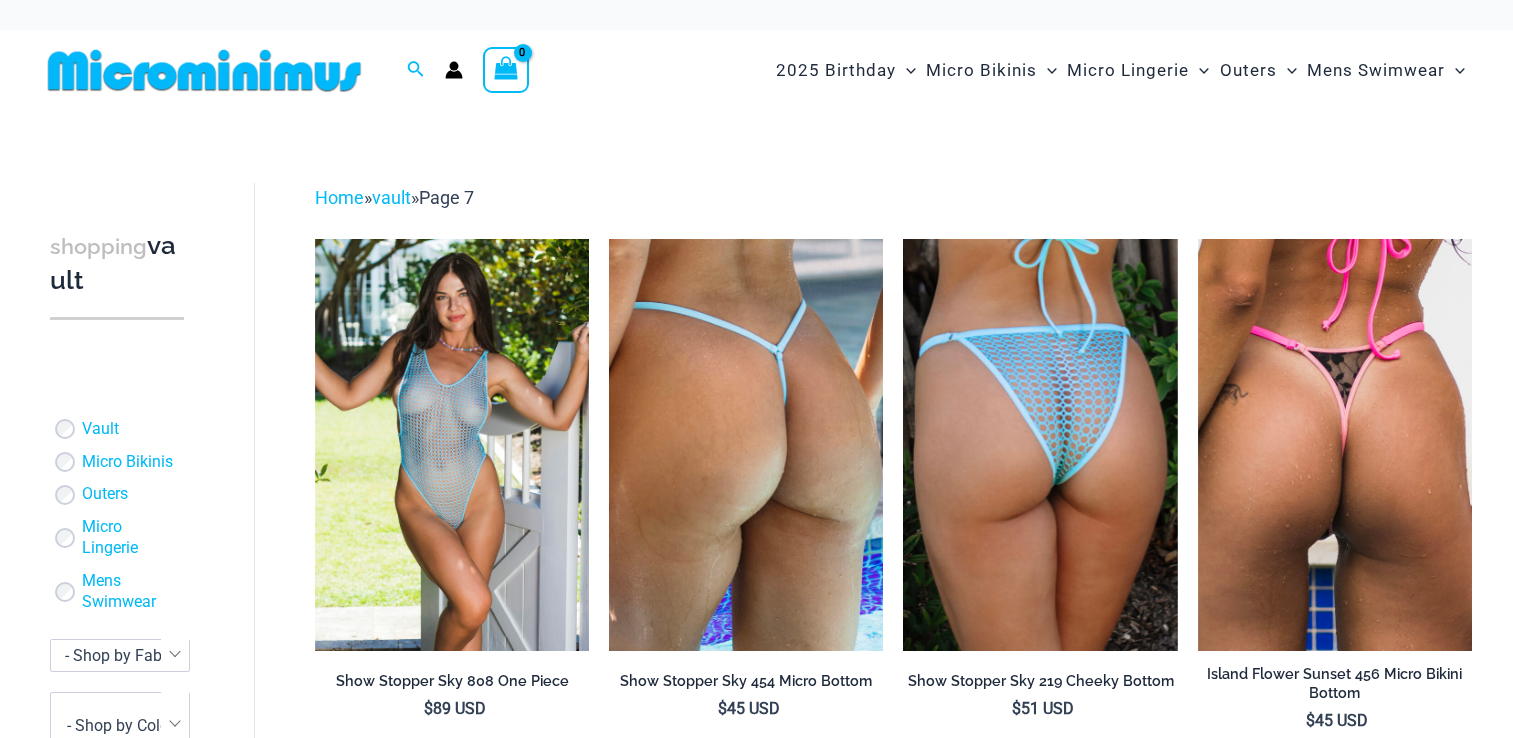scroll, scrollTop: 0, scrollLeft: 0, axis: both 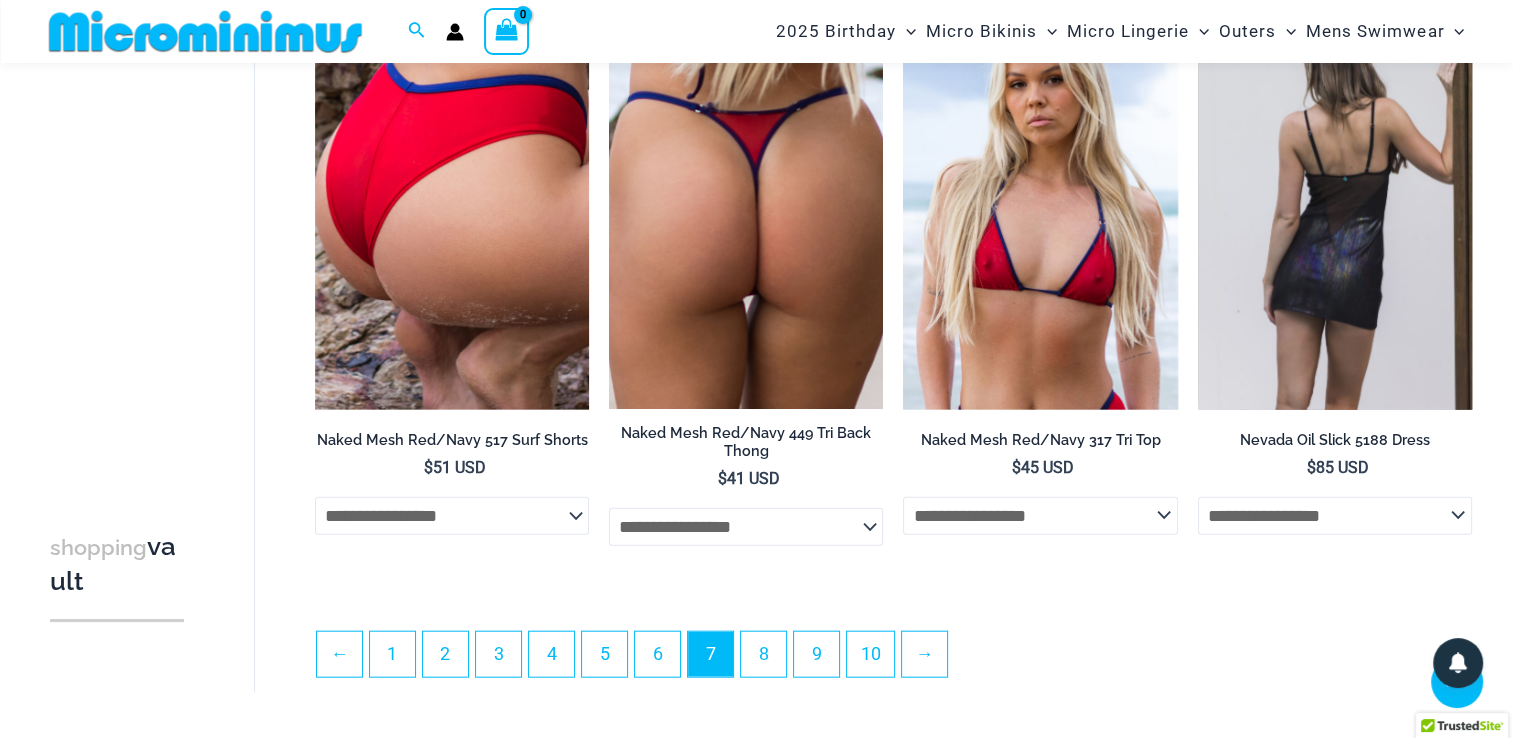 click on "**********" 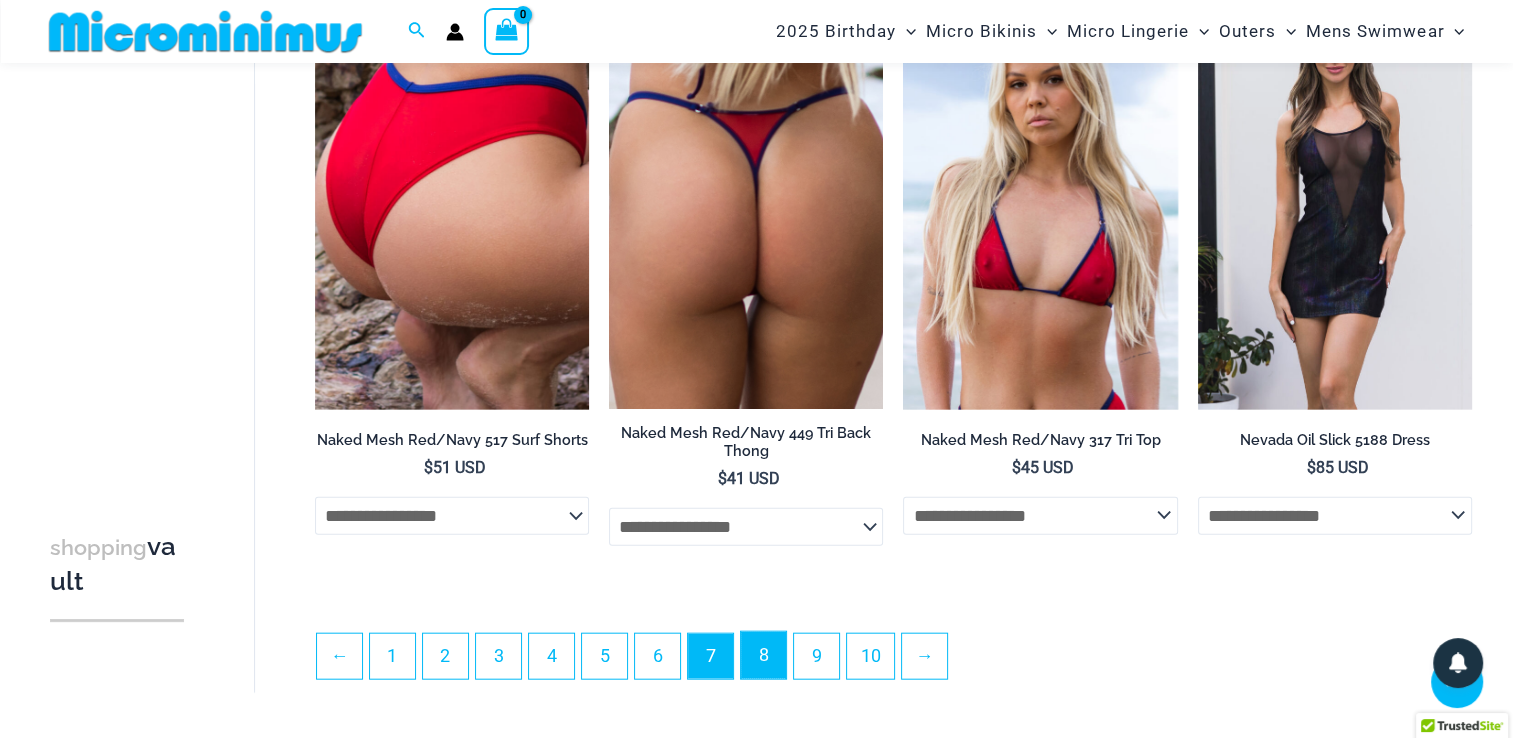 click on "8" at bounding box center [763, 655] 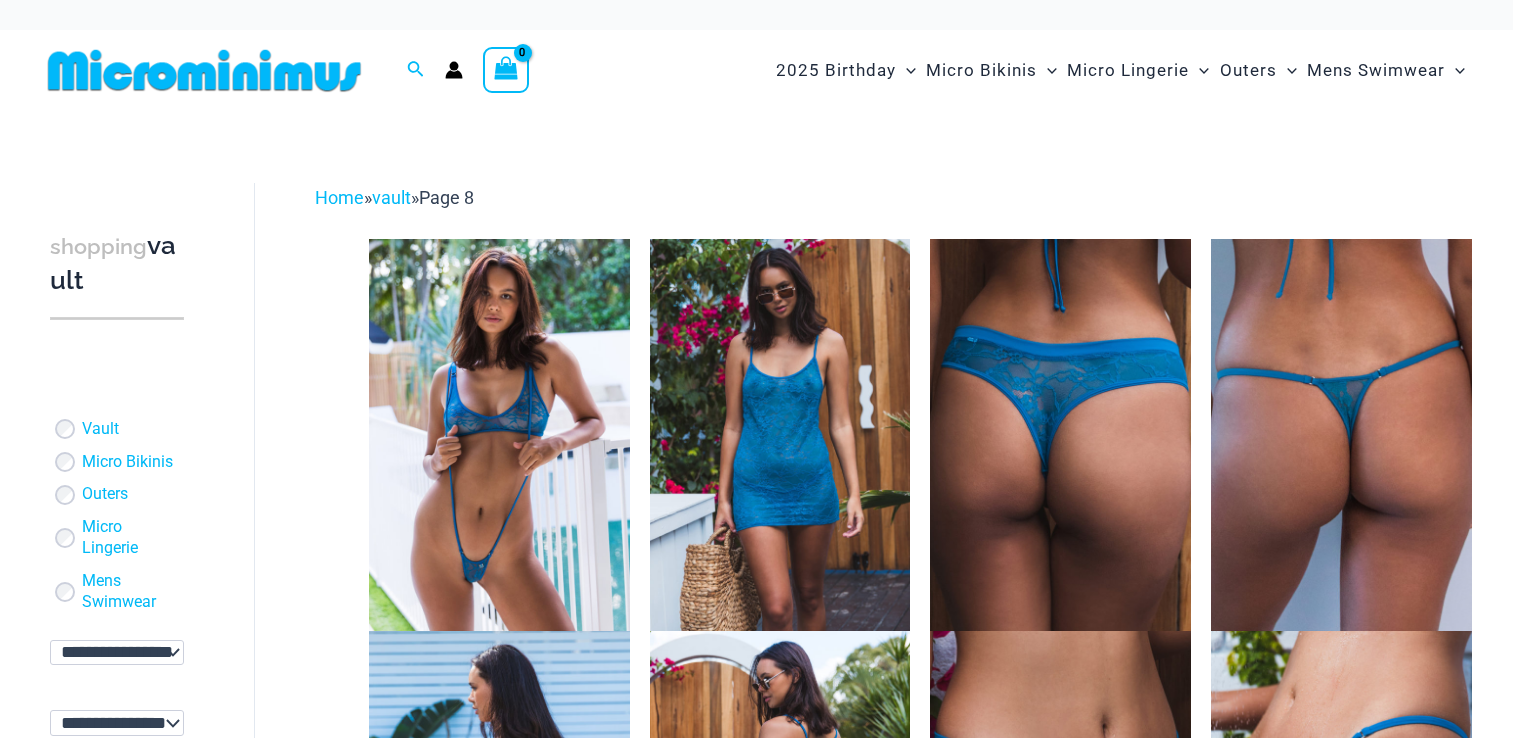 scroll, scrollTop: 0, scrollLeft: 0, axis: both 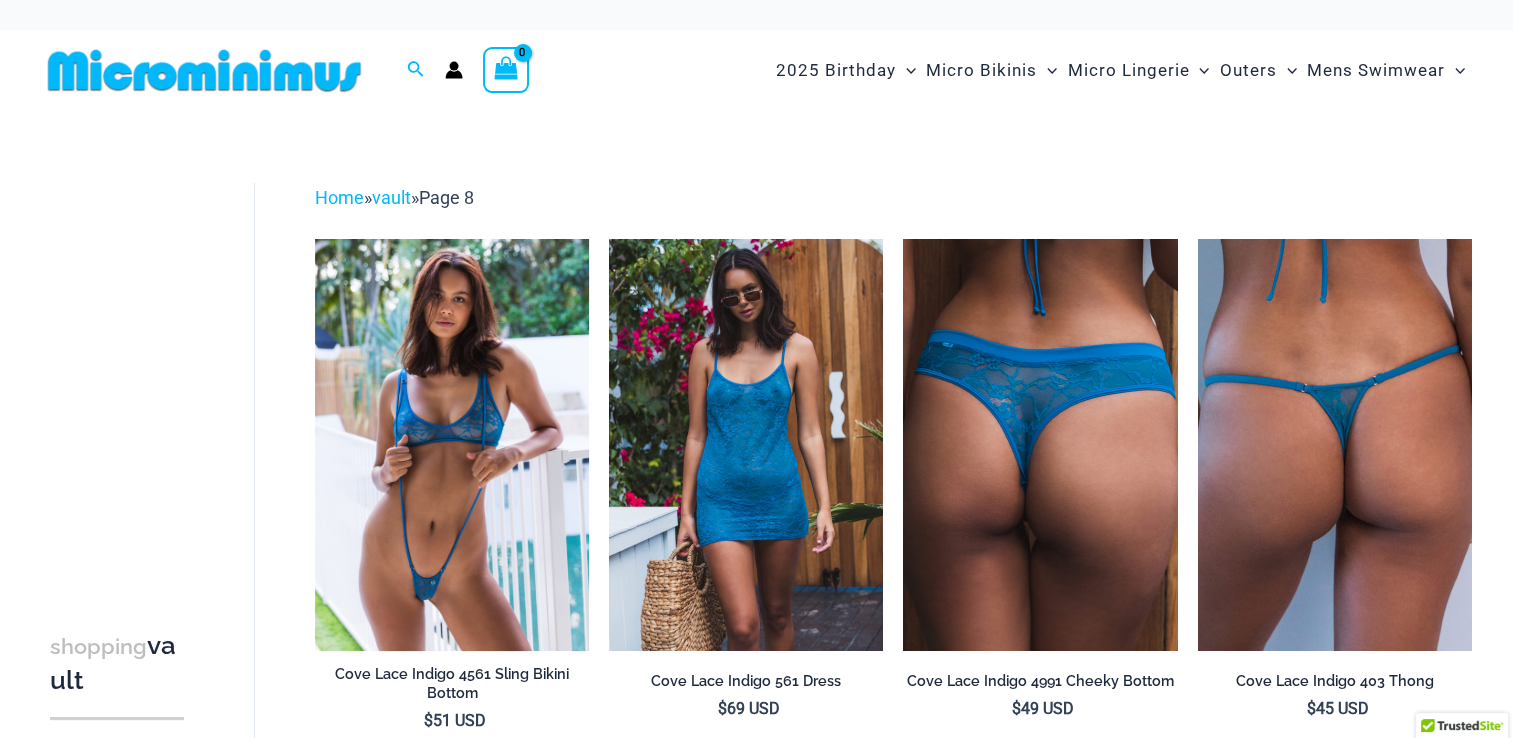 select 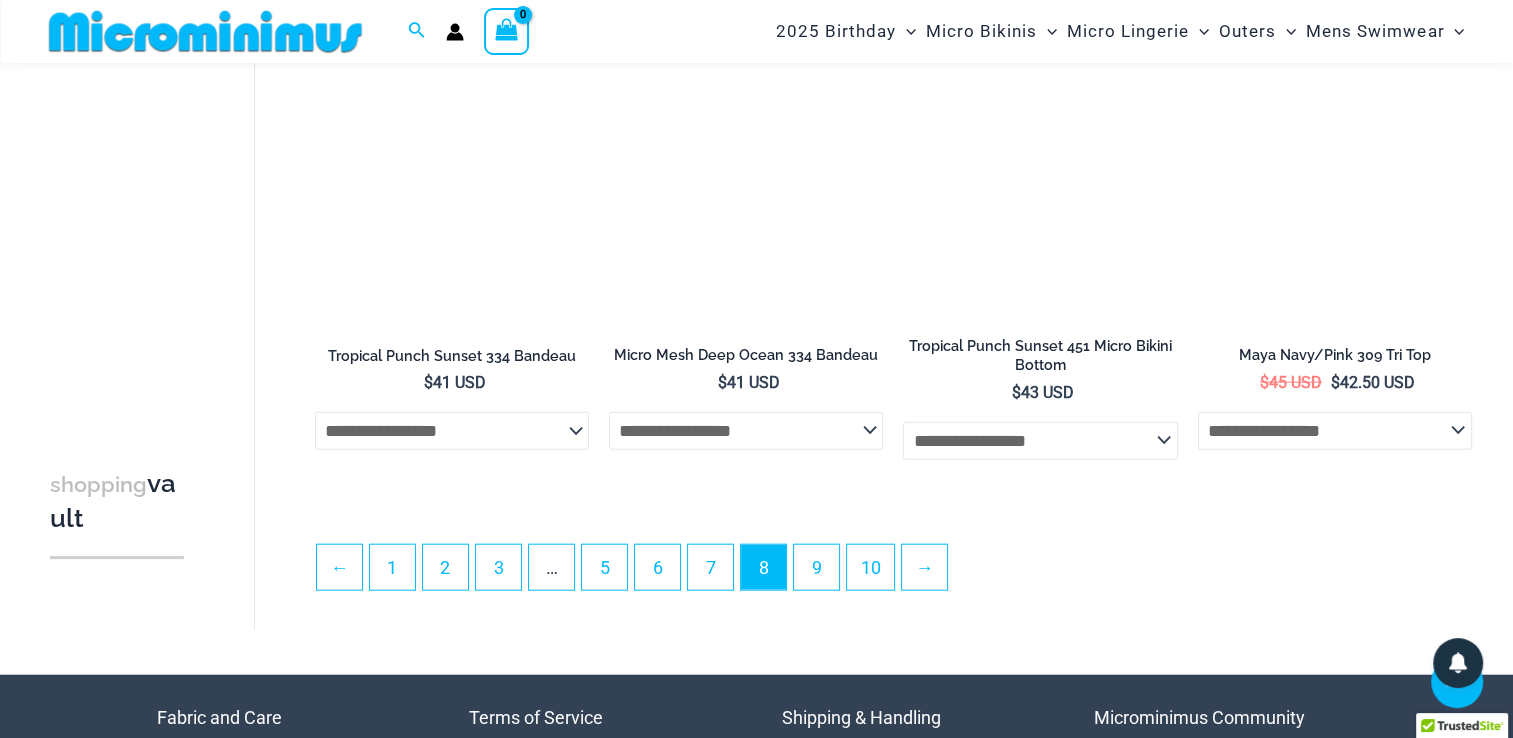 scroll, scrollTop: 4586, scrollLeft: 0, axis: vertical 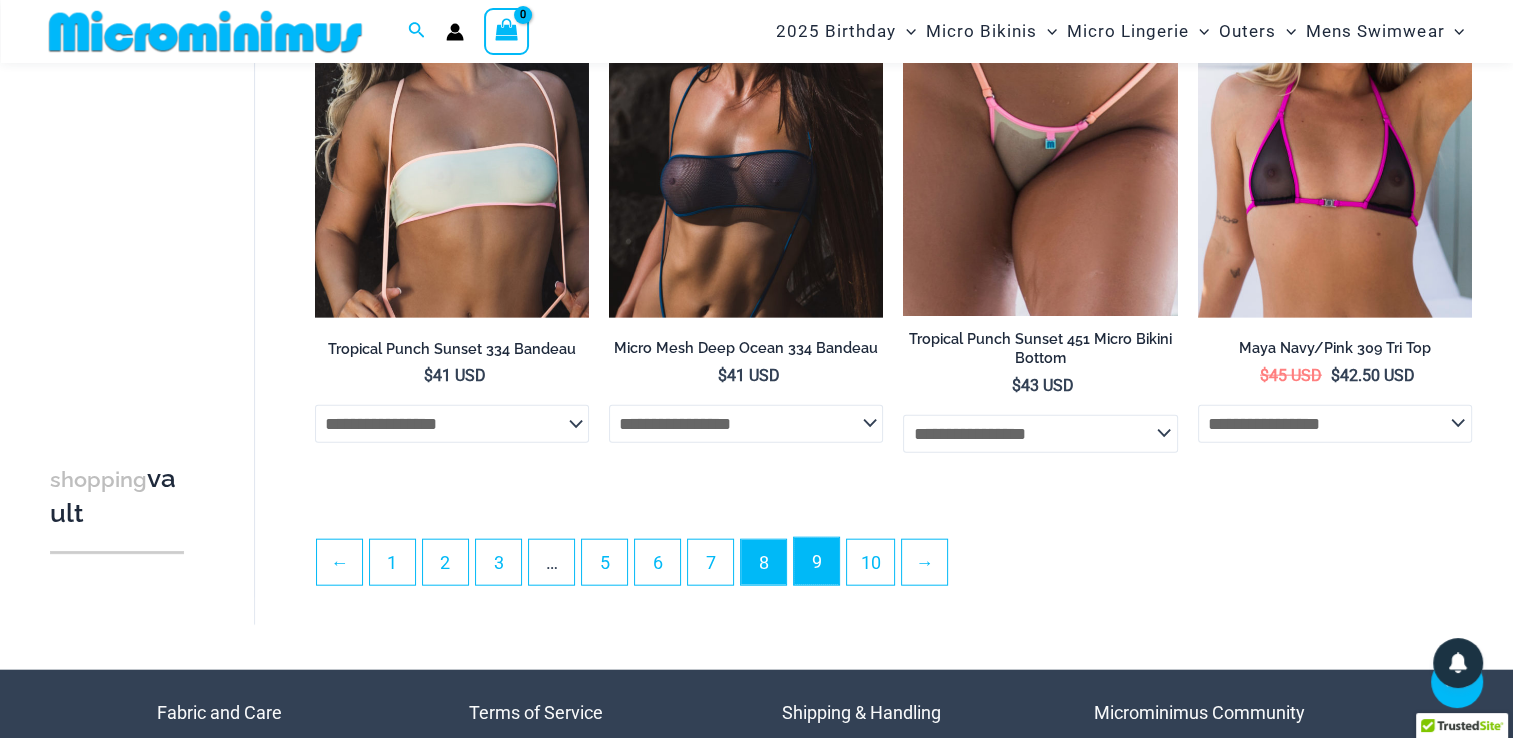 click on "9" at bounding box center (816, 561) 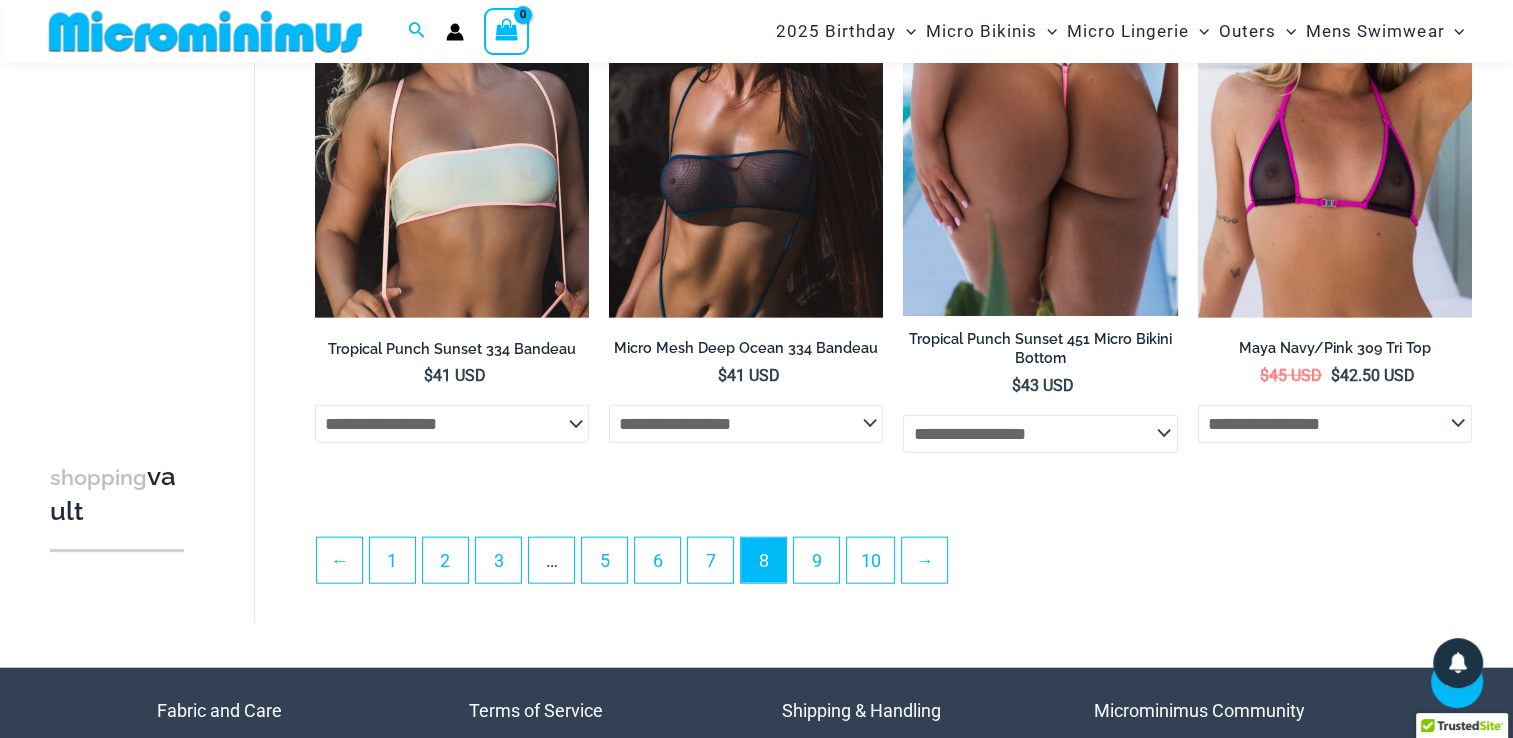 click on "**********" 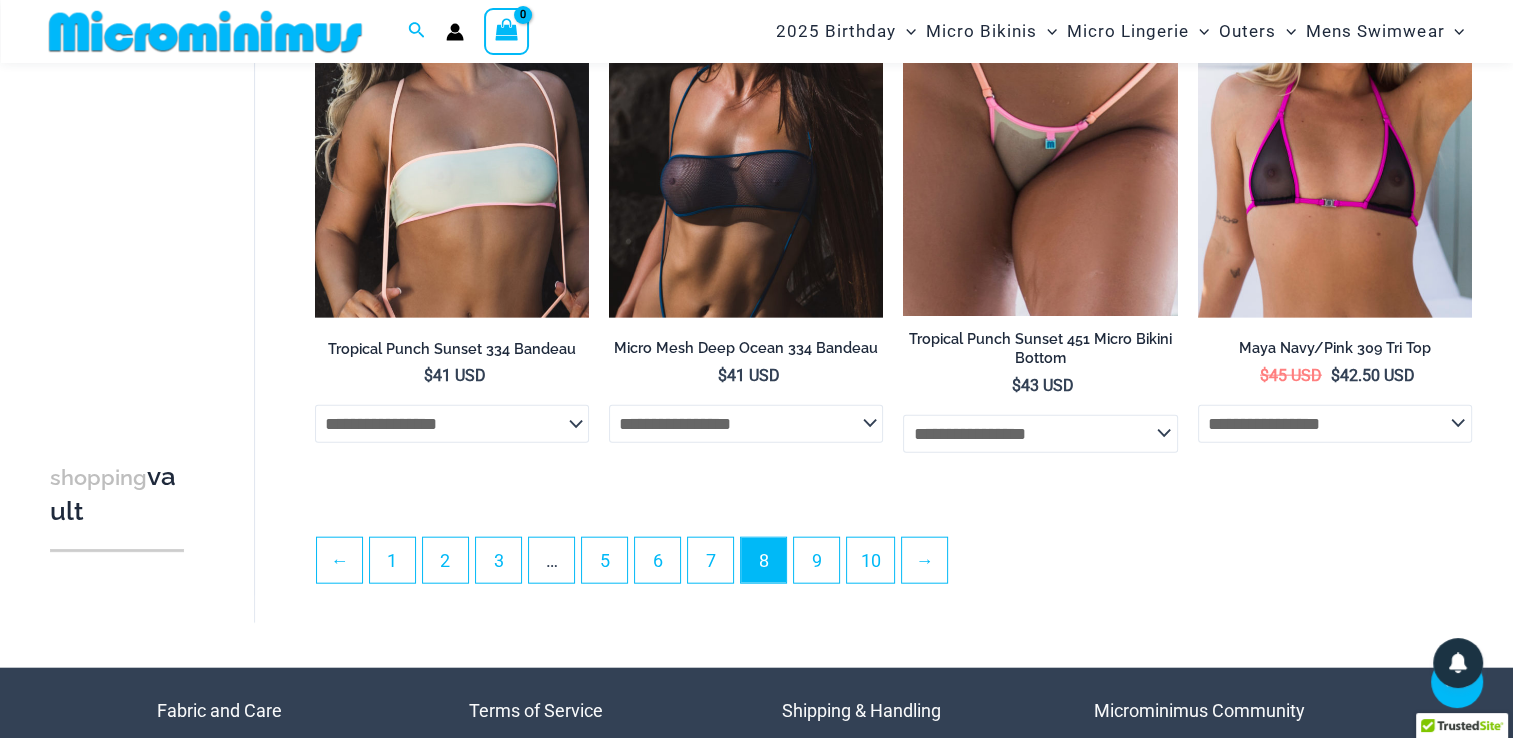 click on "←
1
2
3
…
5
6
7
8
9
10
→" at bounding box center [893, 566] 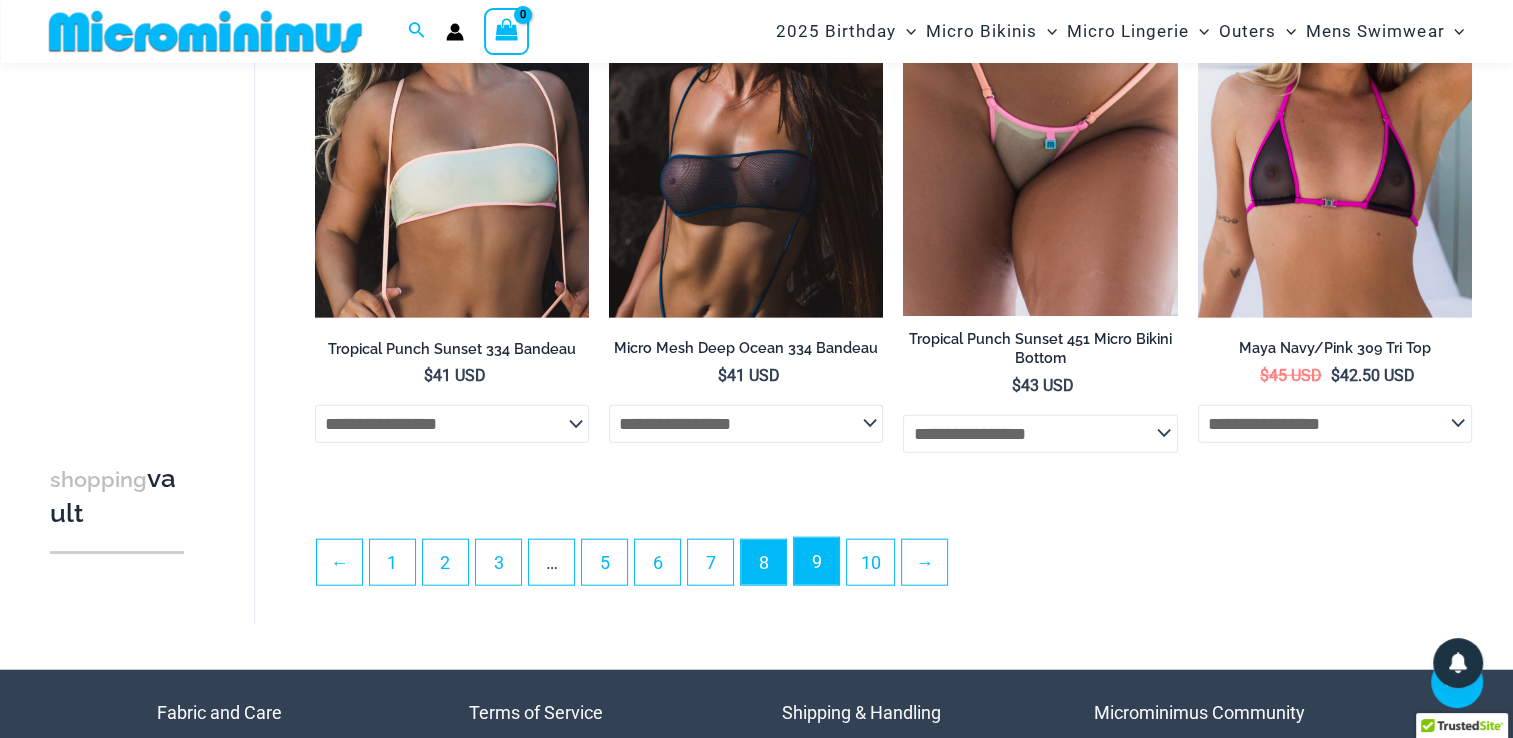 click on "9" at bounding box center [816, 561] 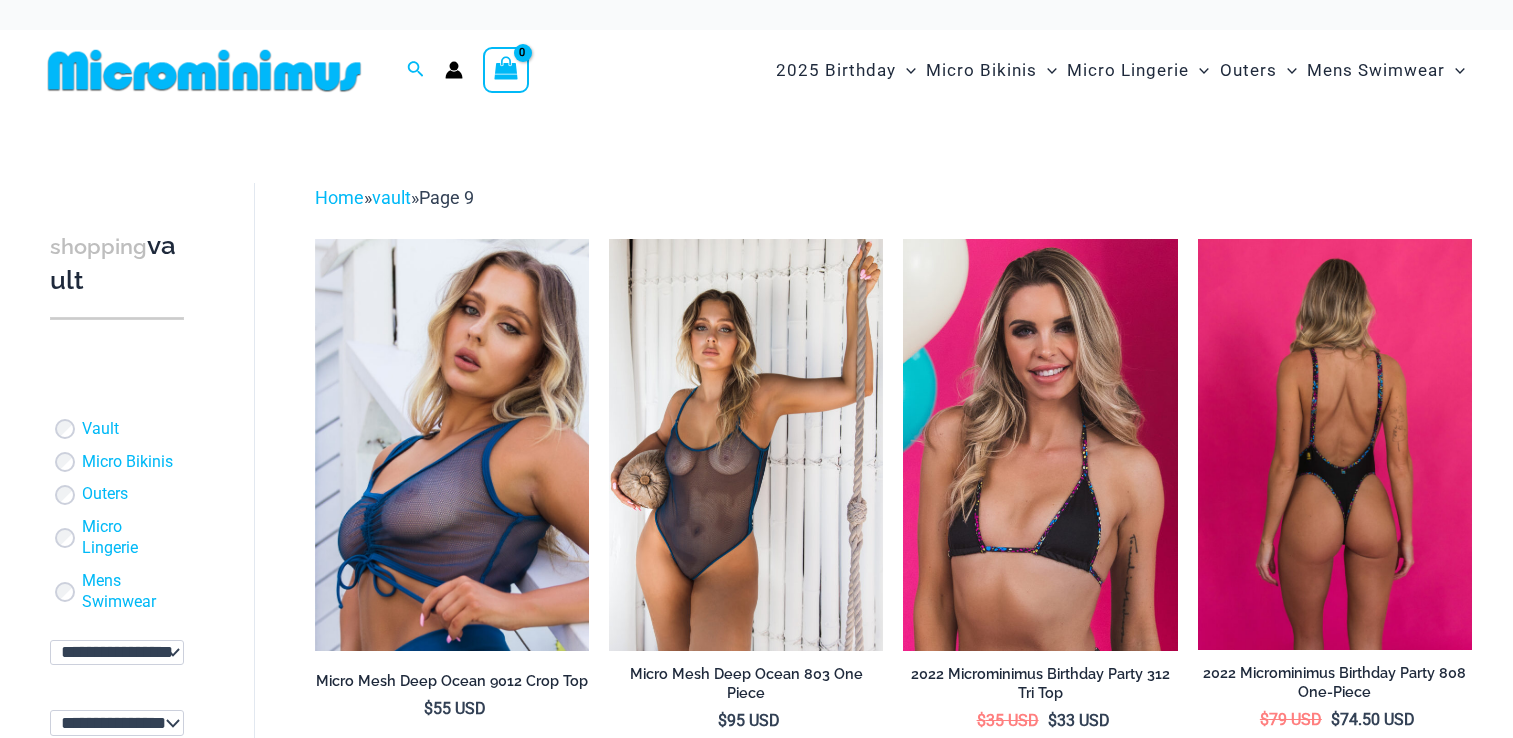 scroll, scrollTop: 0, scrollLeft: 0, axis: both 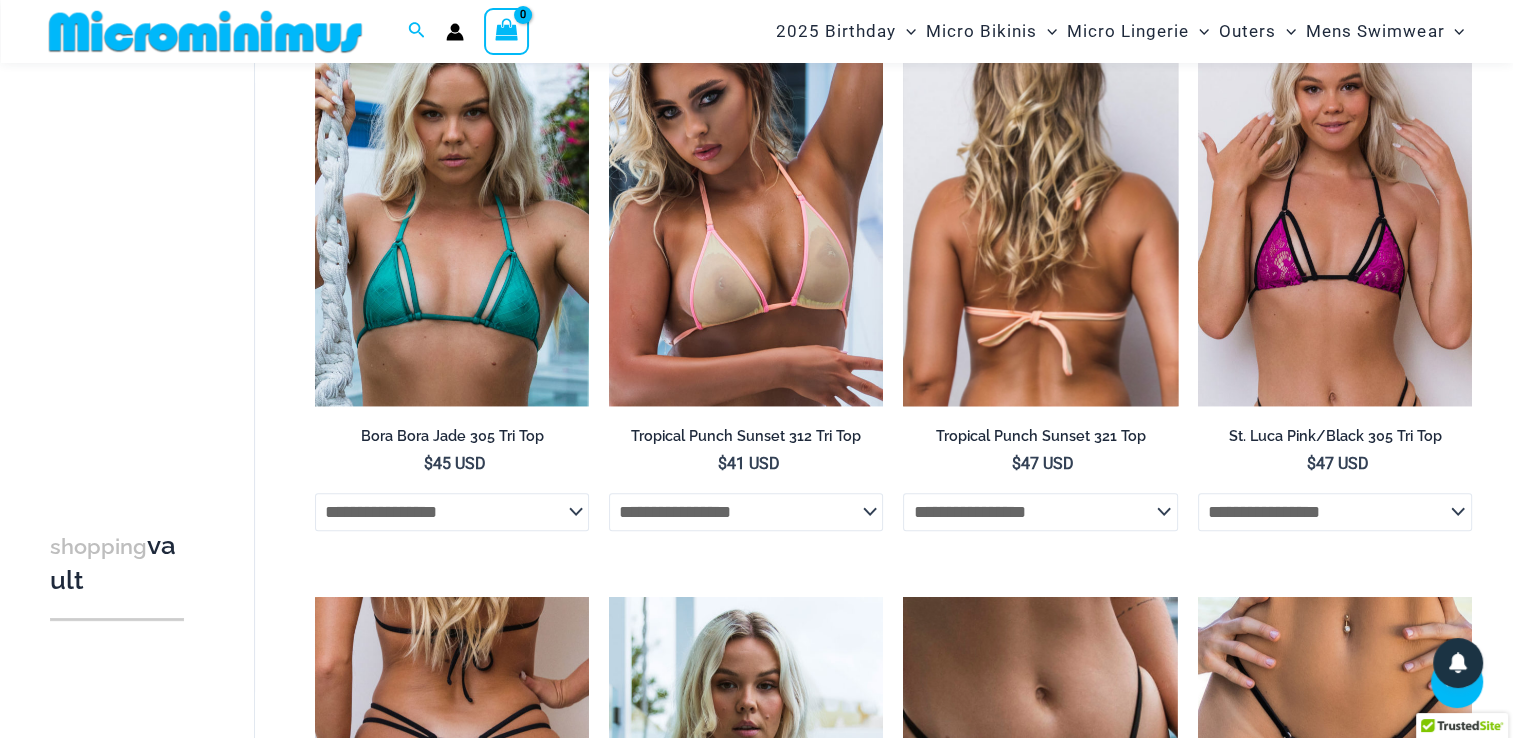 click on "**********" 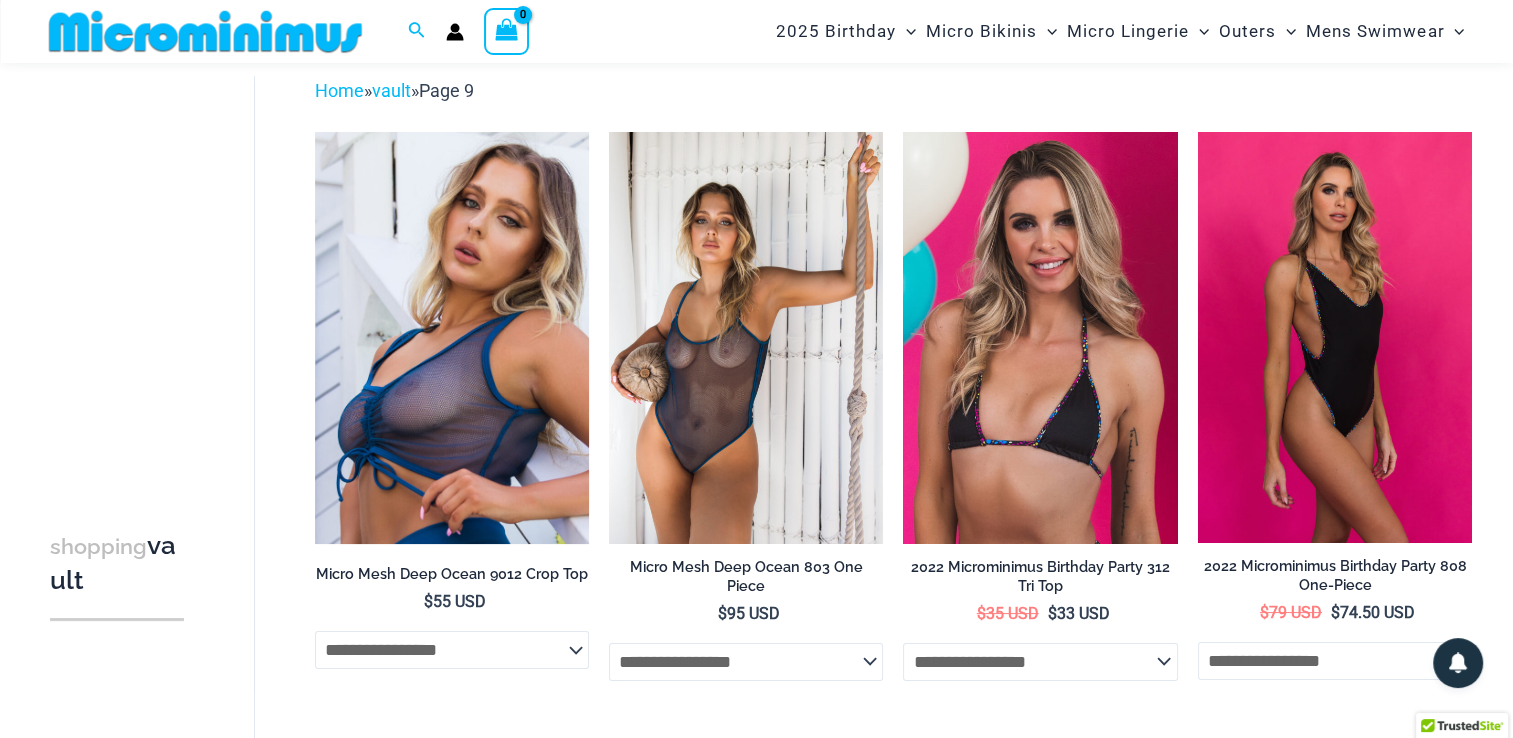 scroll, scrollTop: 0, scrollLeft: 0, axis: both 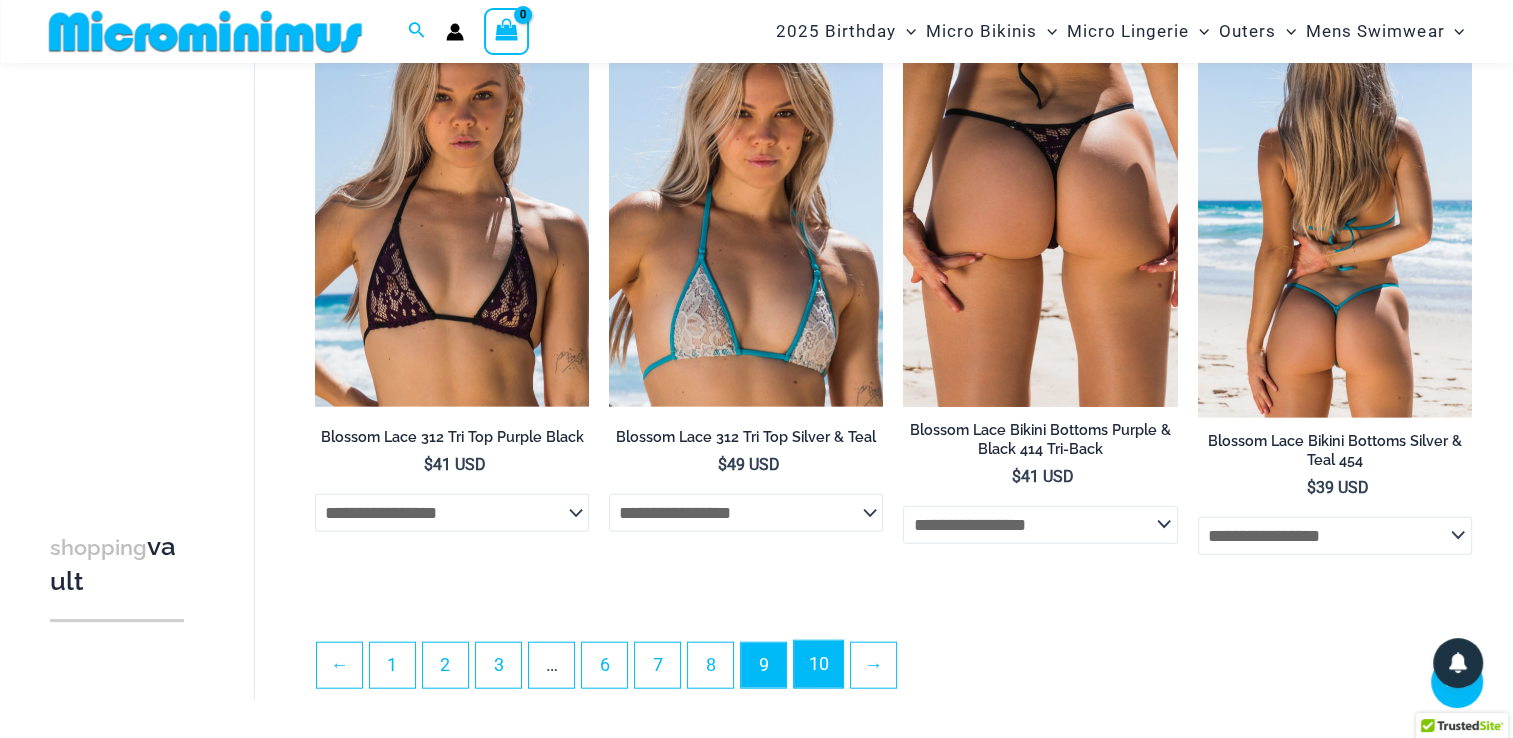 click on "10" at bounding box center (818, 664) 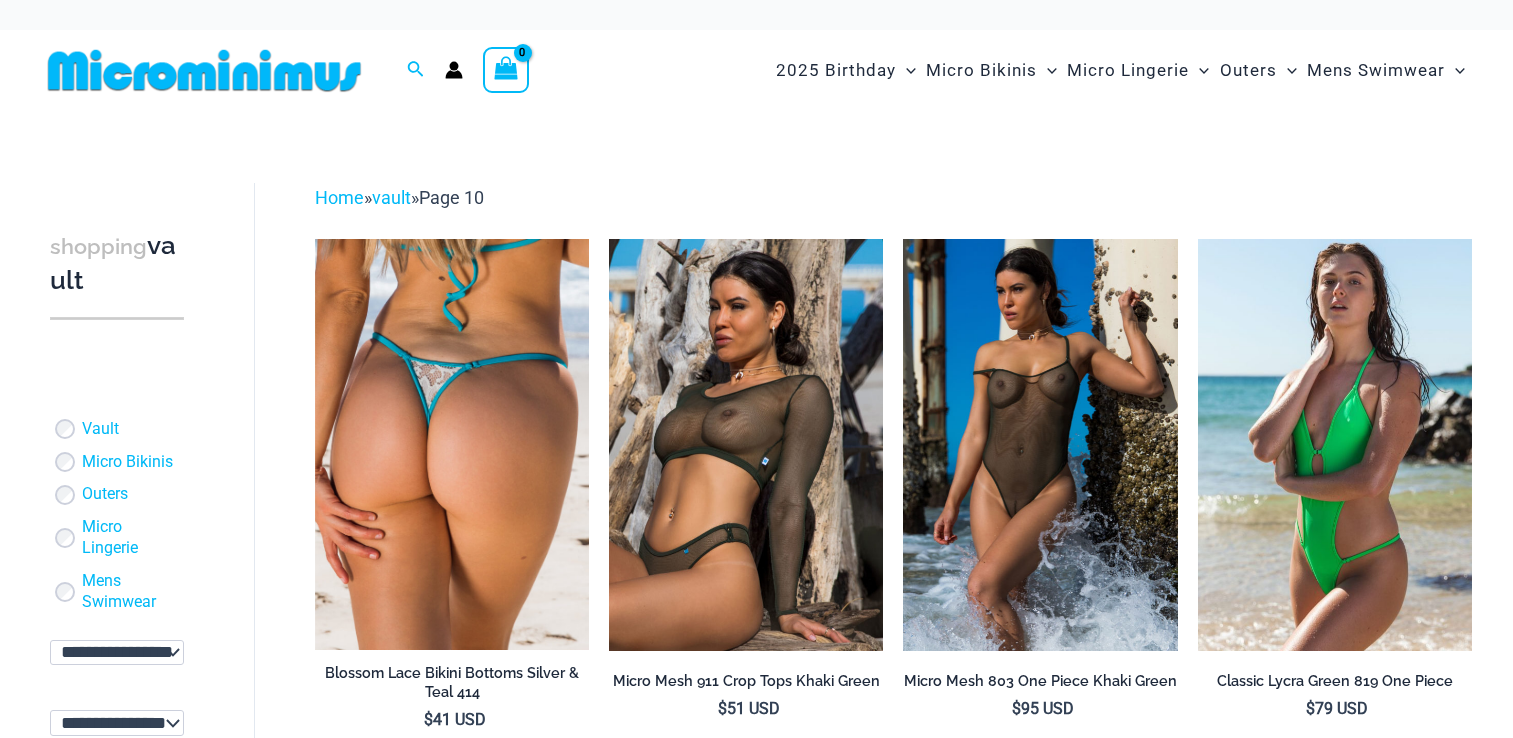 scroll, scrollTop: 0, scrollLeft: 0, axis: both 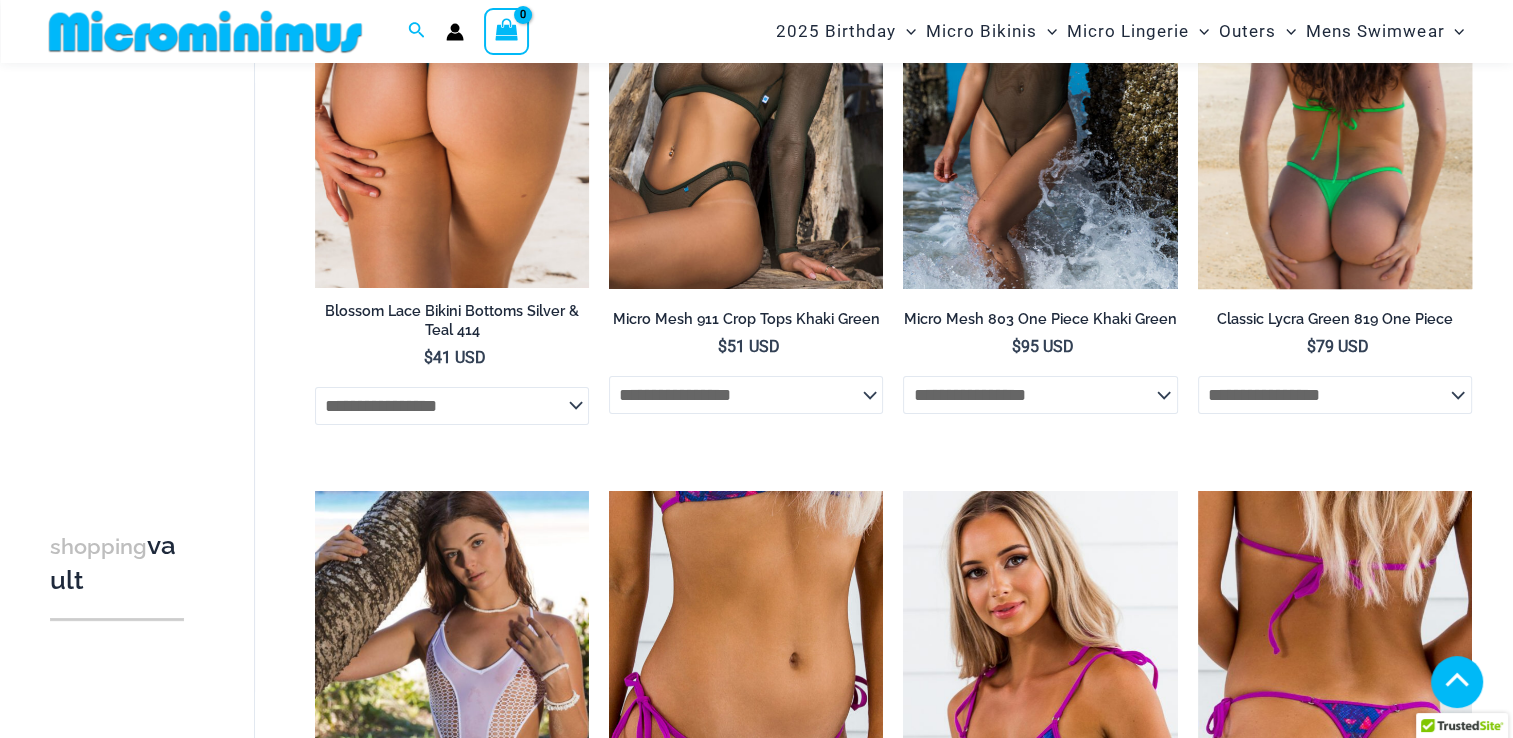 click on "**********" 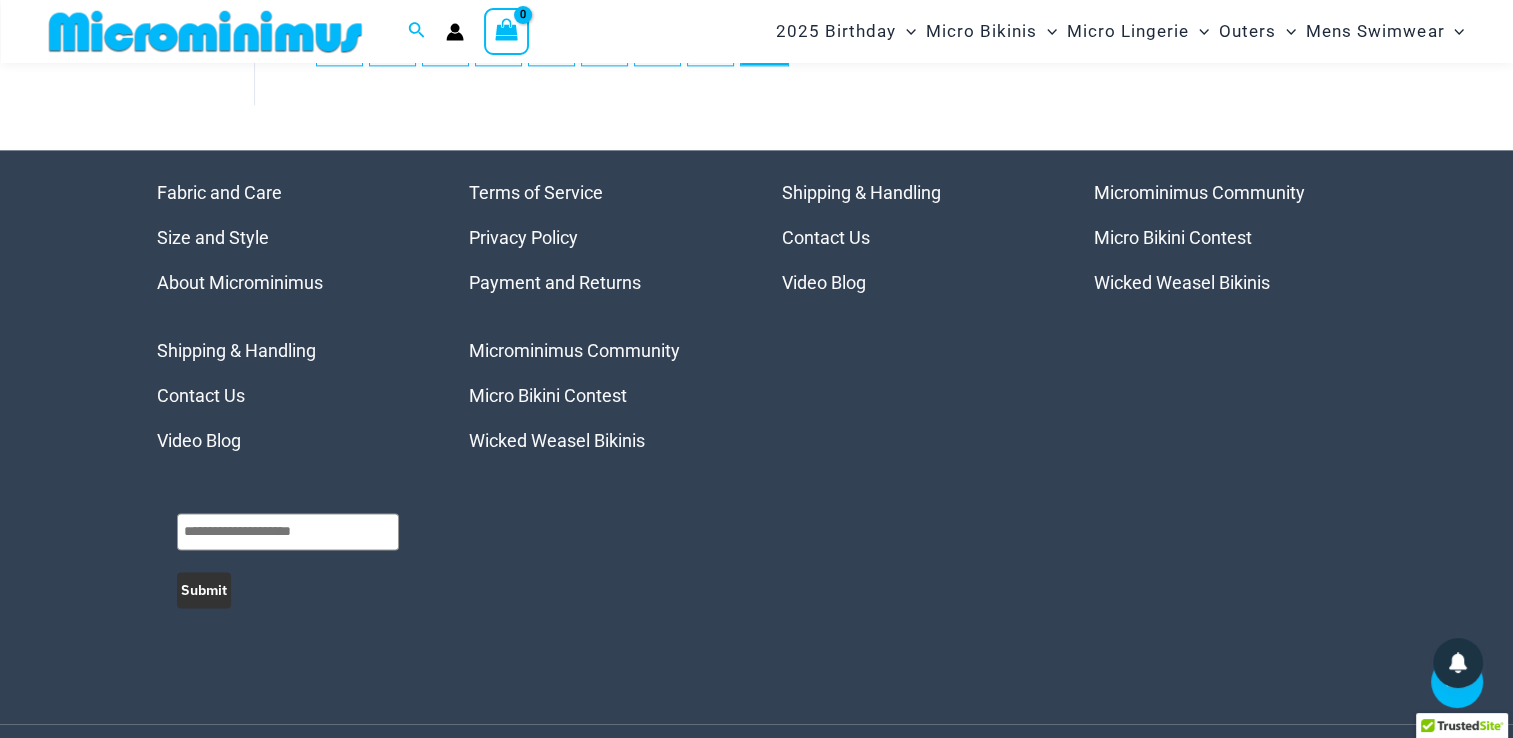 scroll, scrollTop: 0, scrollLeft: 0, axis: both 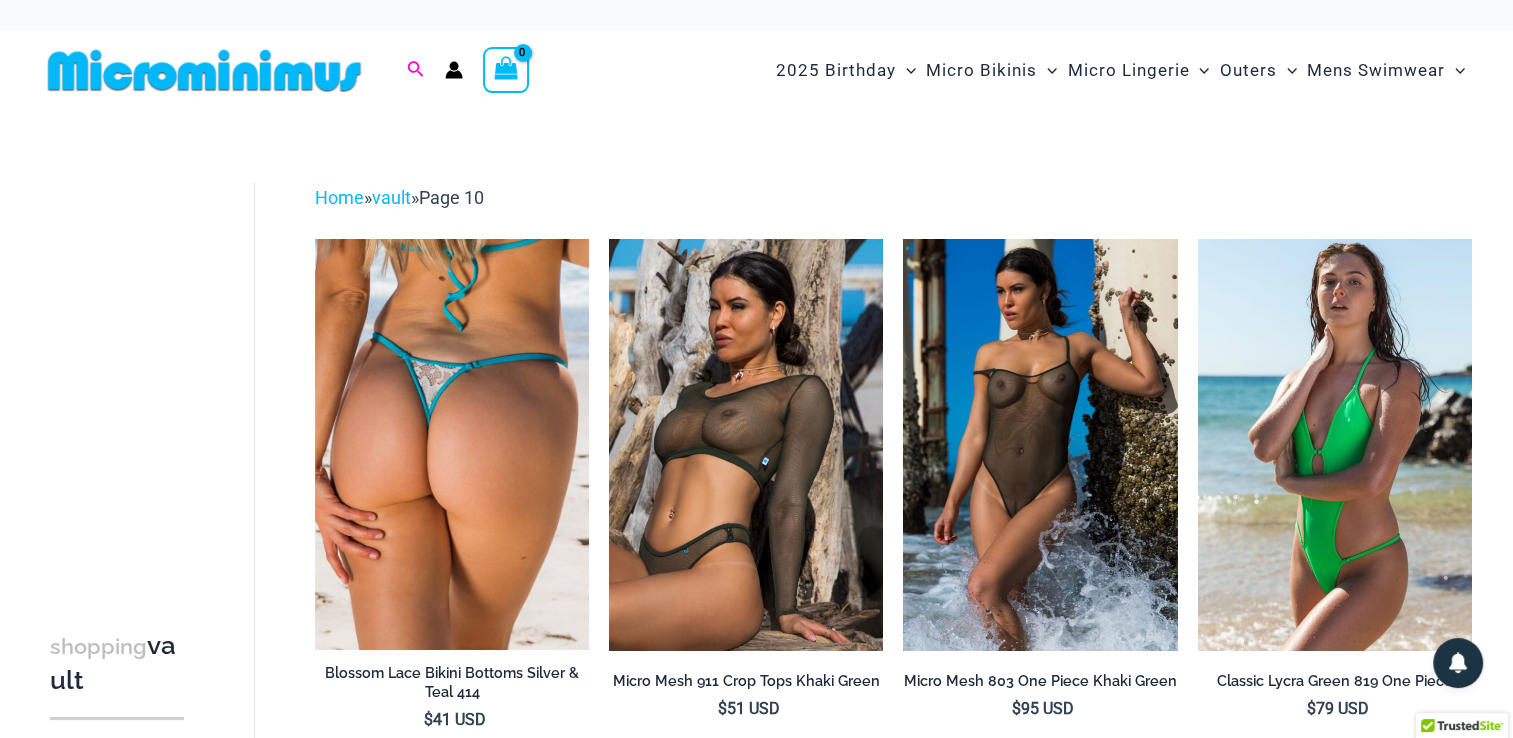 click 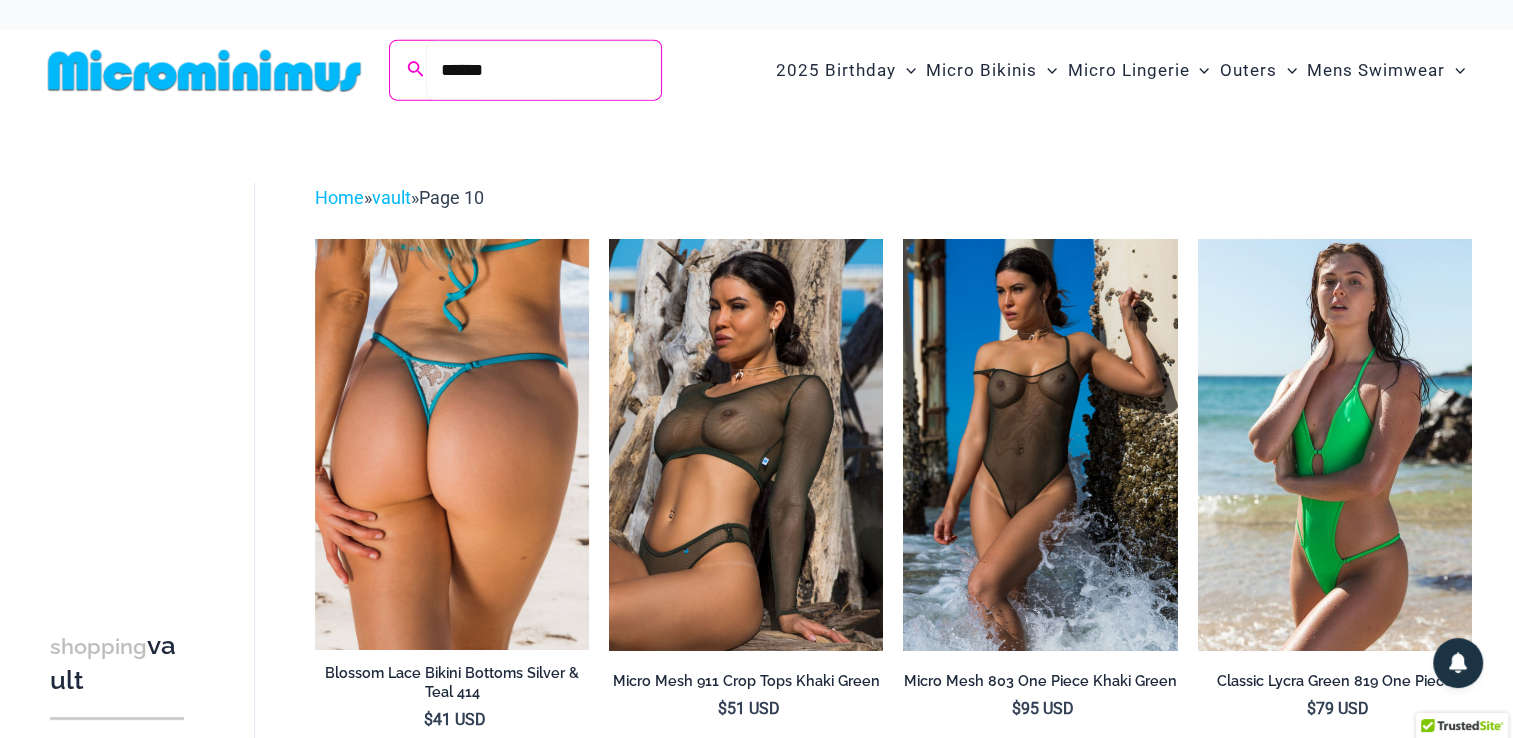 type on "******" 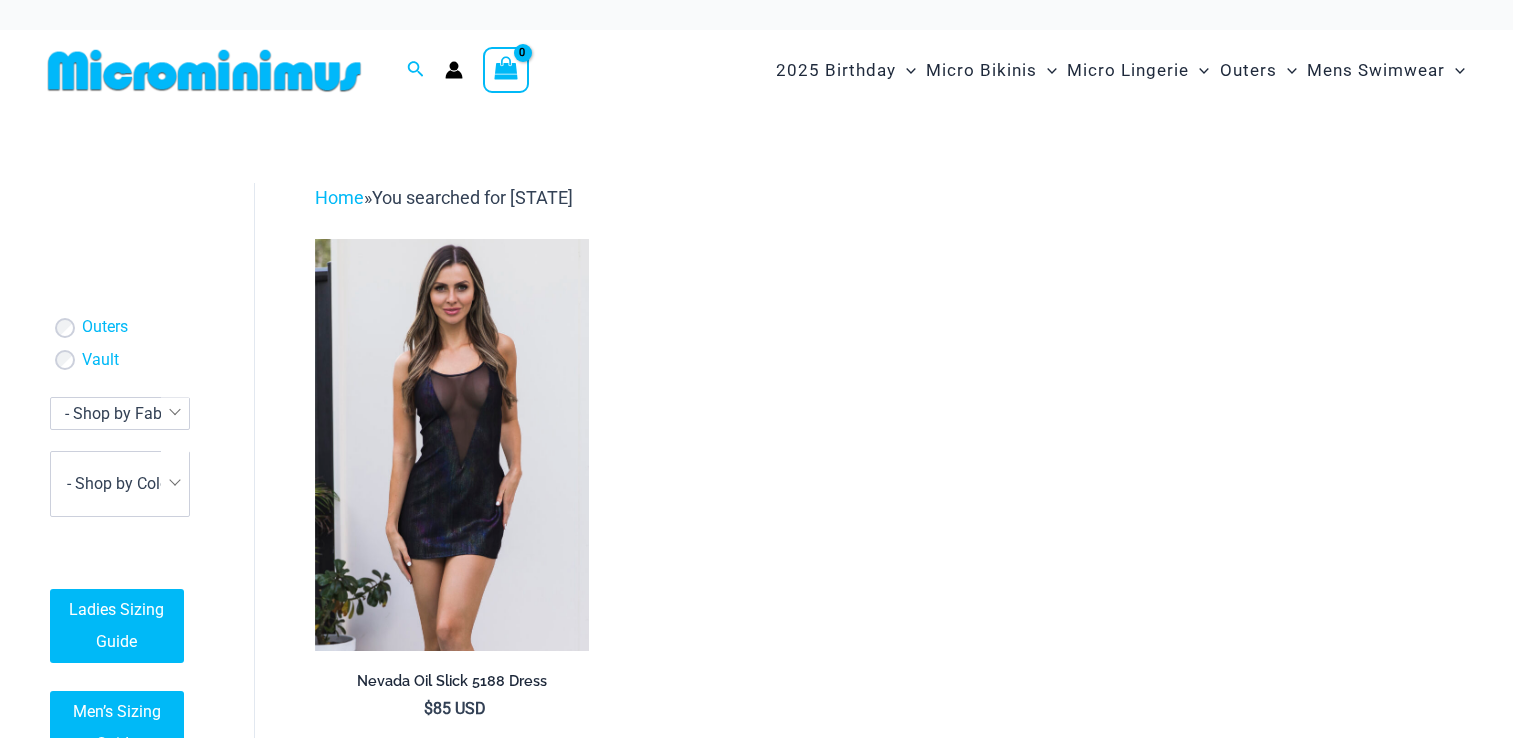 scroll, scrollTop: 0, scrollLeft: 0, axis: both 